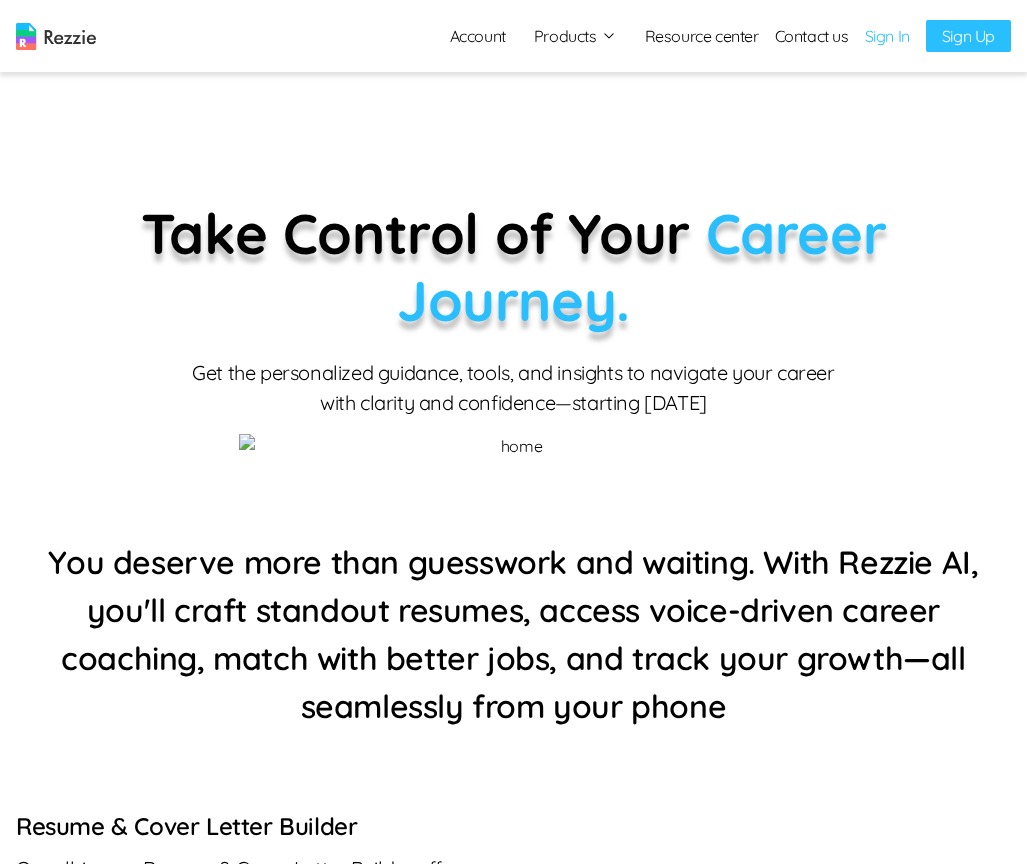 scroll, scrollTop: 0, scrollLeft: 0, axis: both 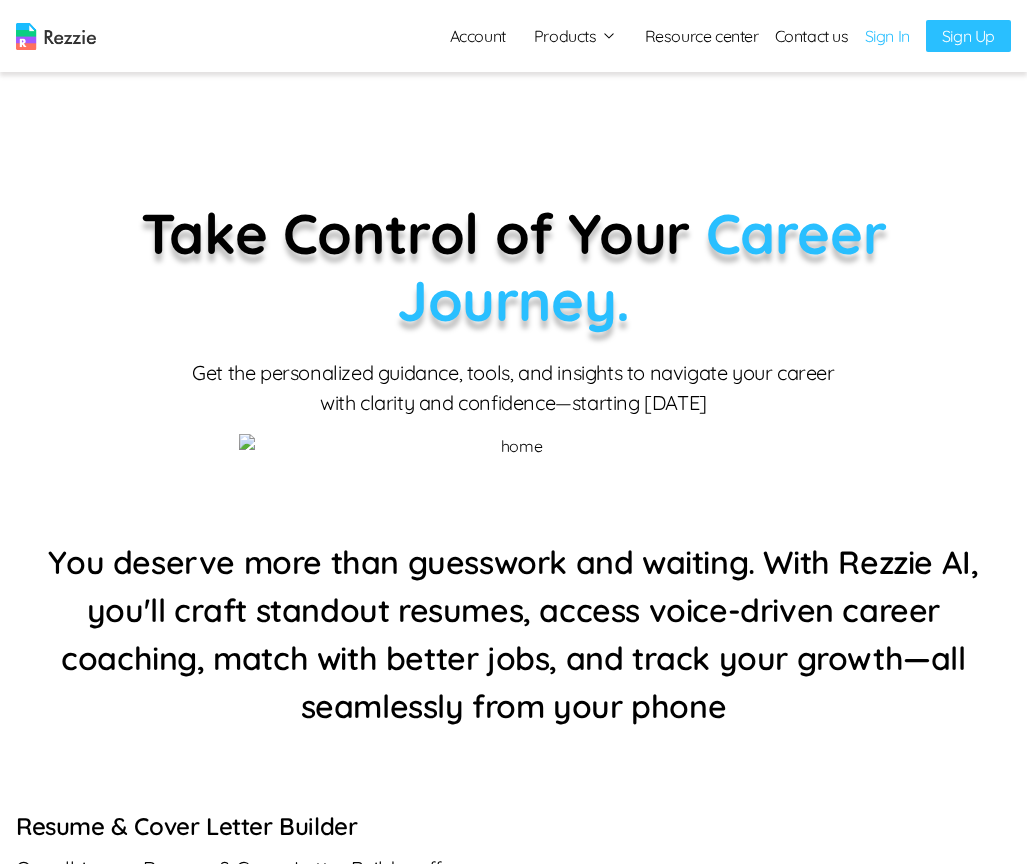 click on "Sign In" at bounding box center (887, 36) 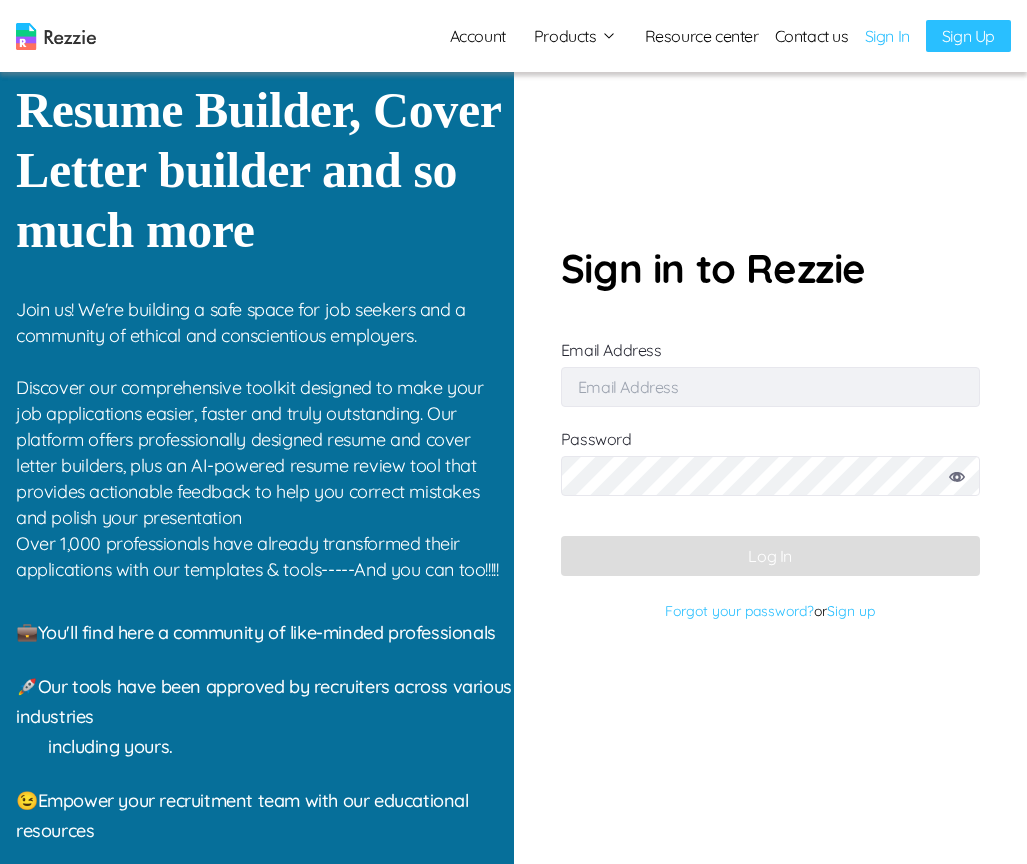 click on "Email Address" at bounding box center [770, 387] 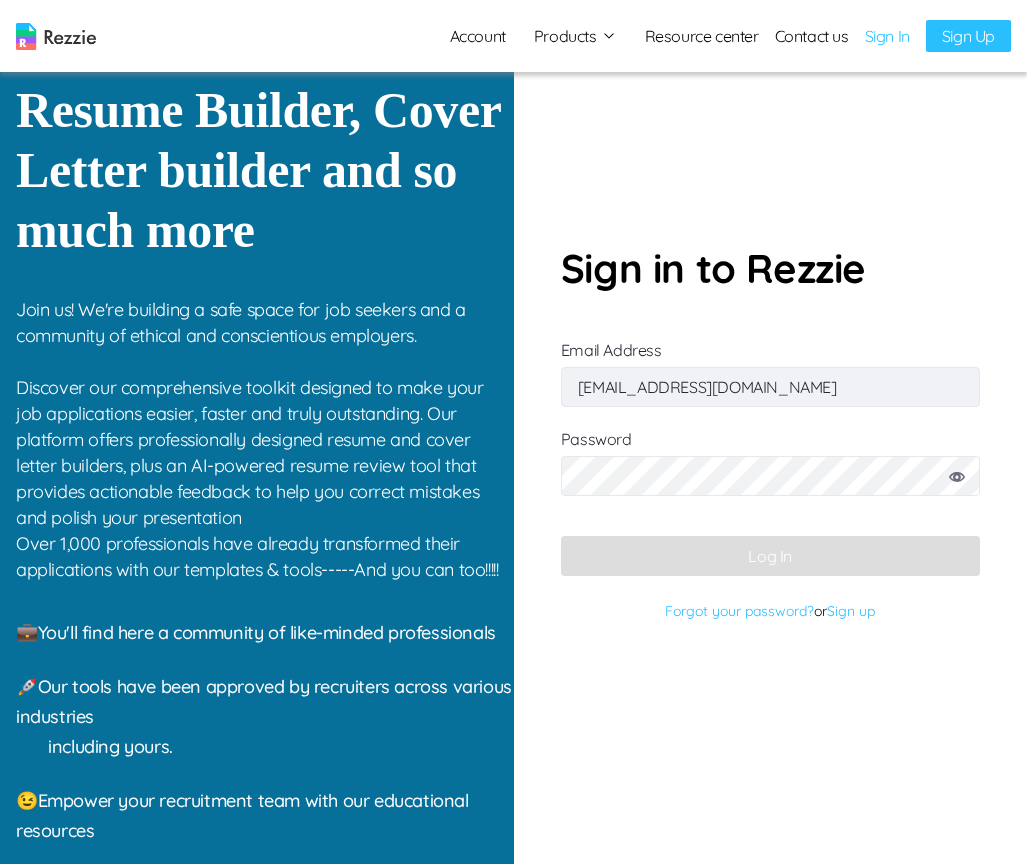 type on "[EMAIL_ADDRESS][DOMAIN_NAME]" 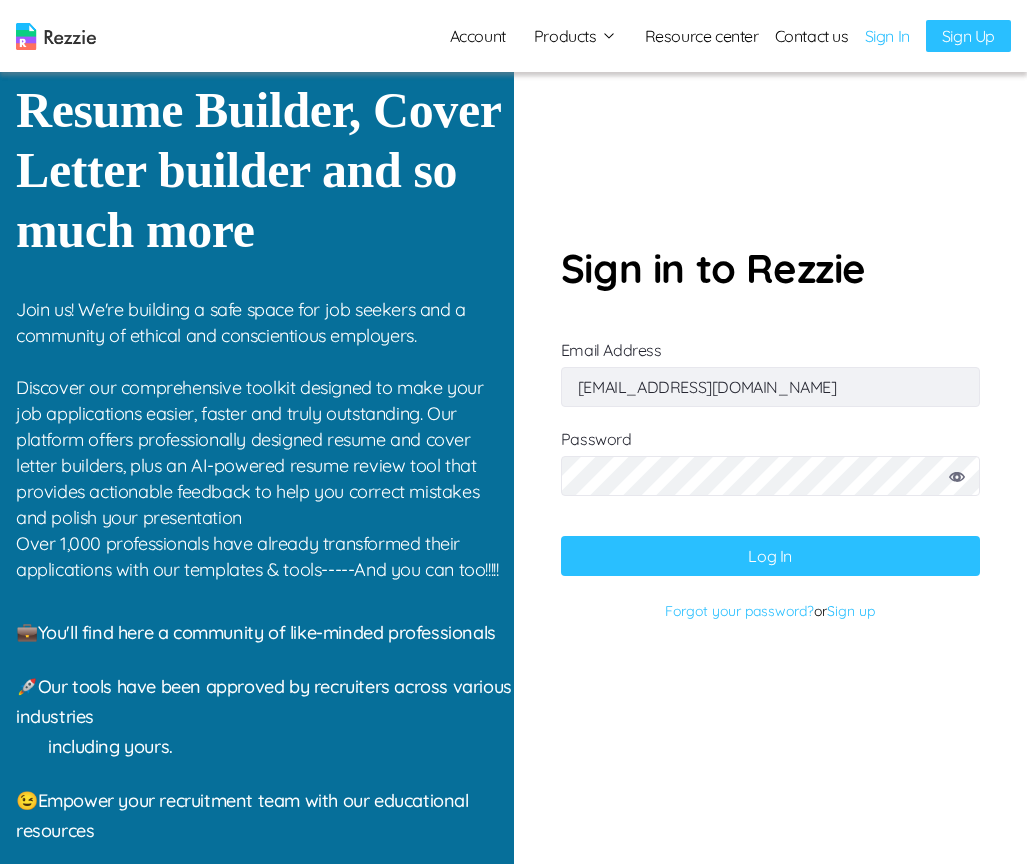 click 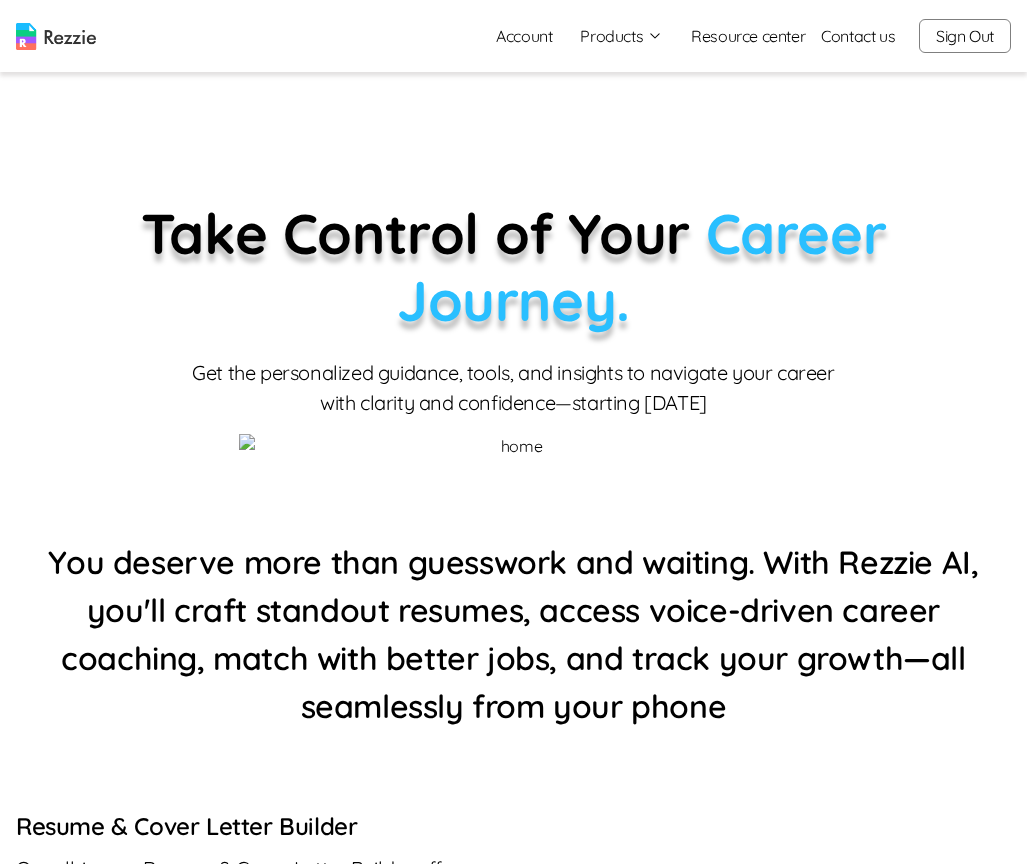 click on "Account" at bounding box center (524, 36) 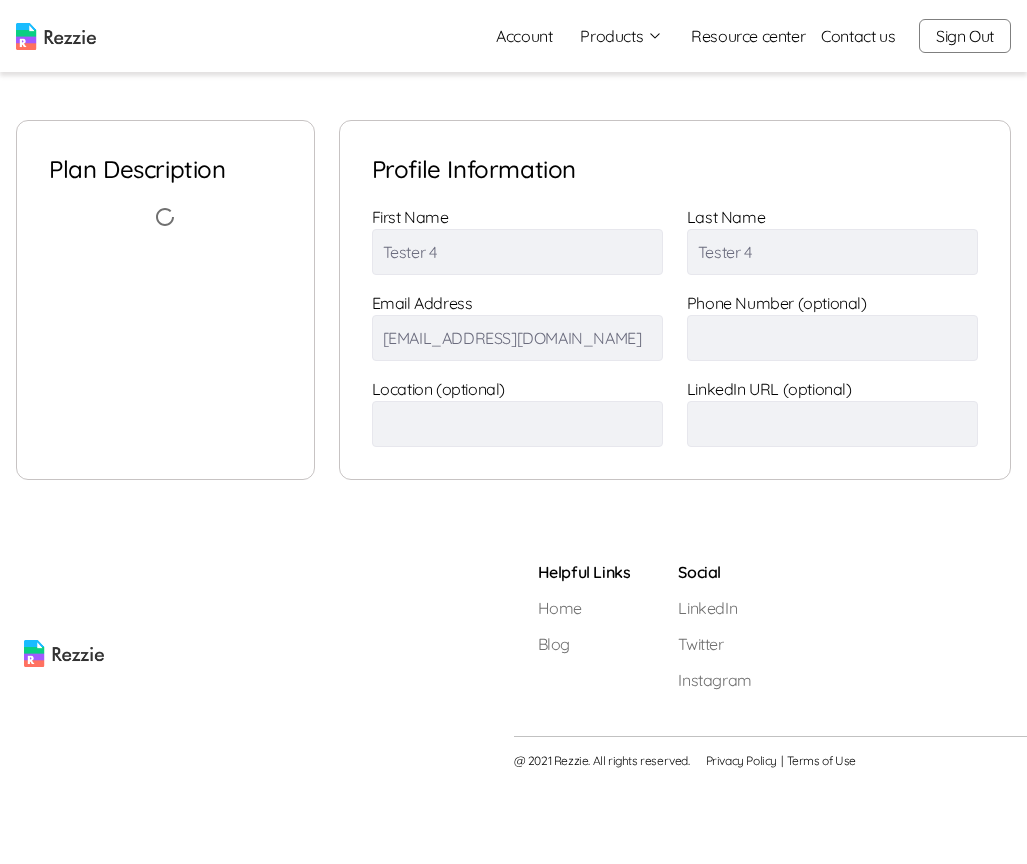 scroll, scrollTop: 0, scrollLeft: 0, axis: both 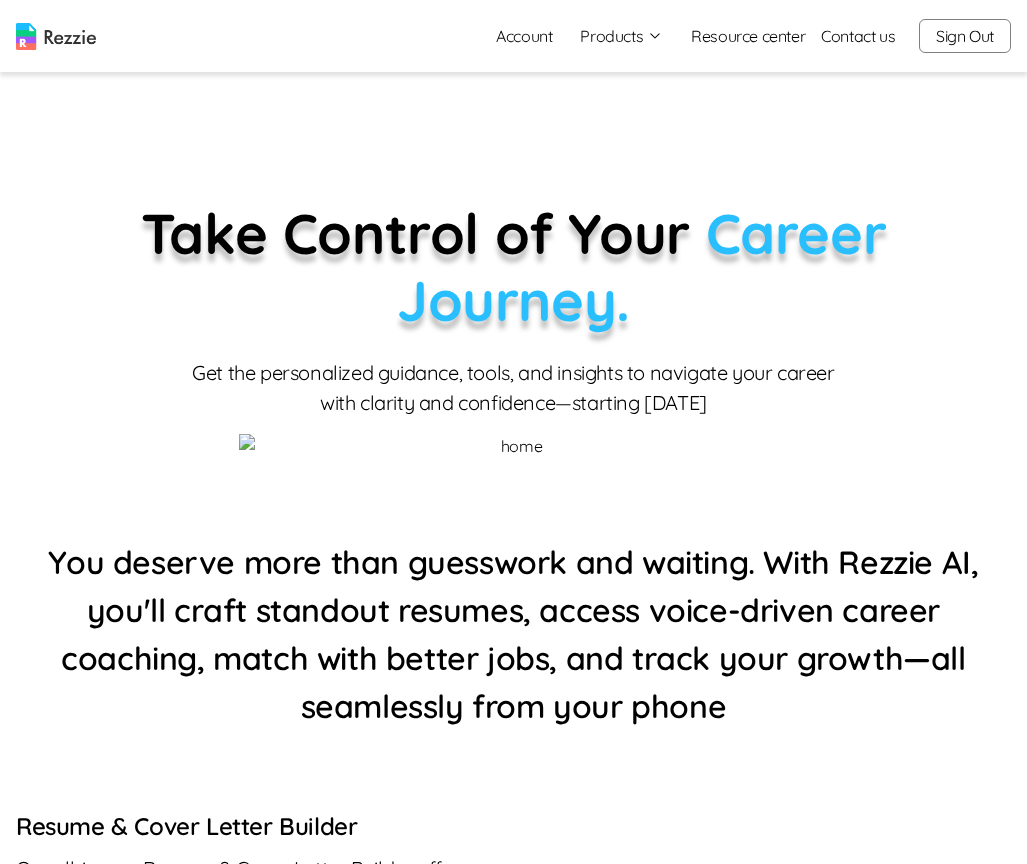 click on "Account" at bounding box center (524, 36) 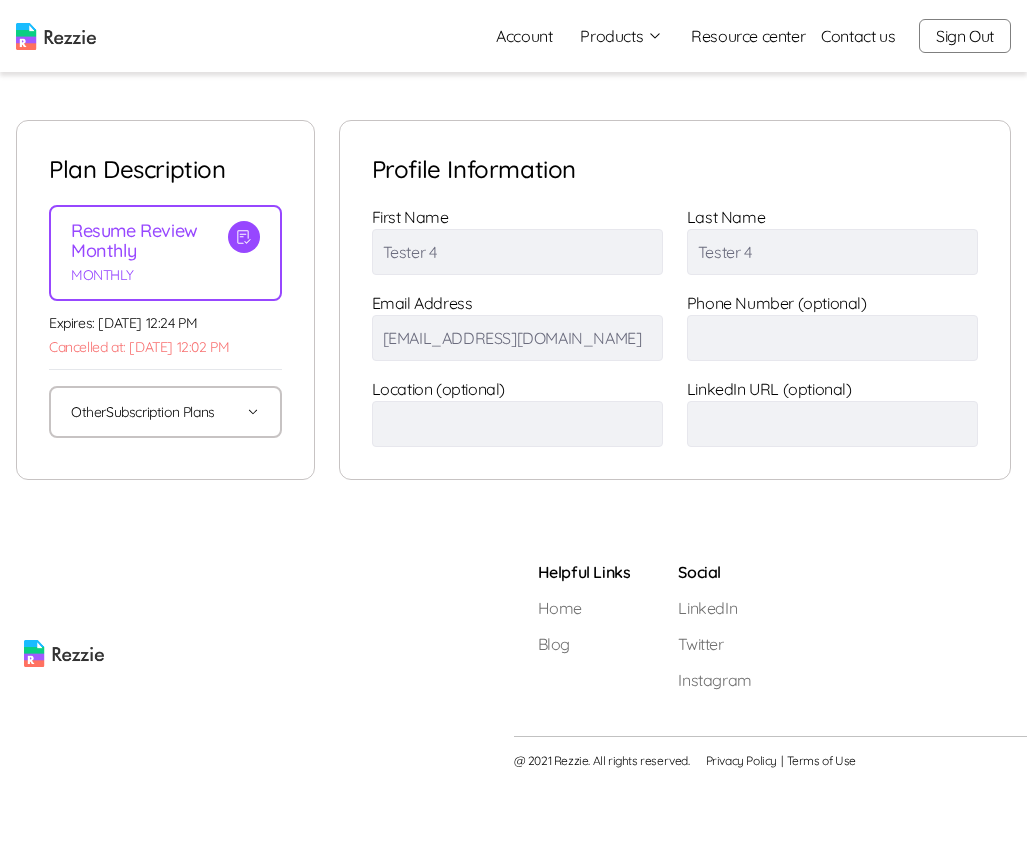 click on "Sign Out" at bounding box center (965, 36) 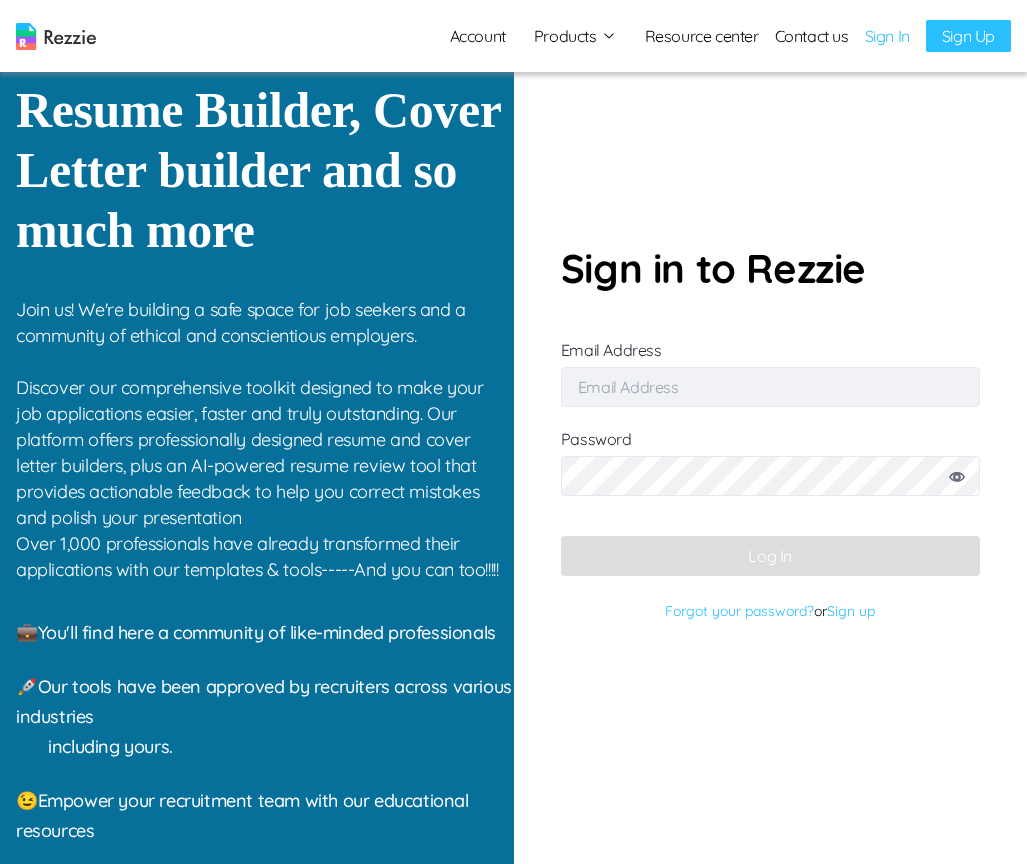 click on "Email Address" at bounding box center [770, 387] 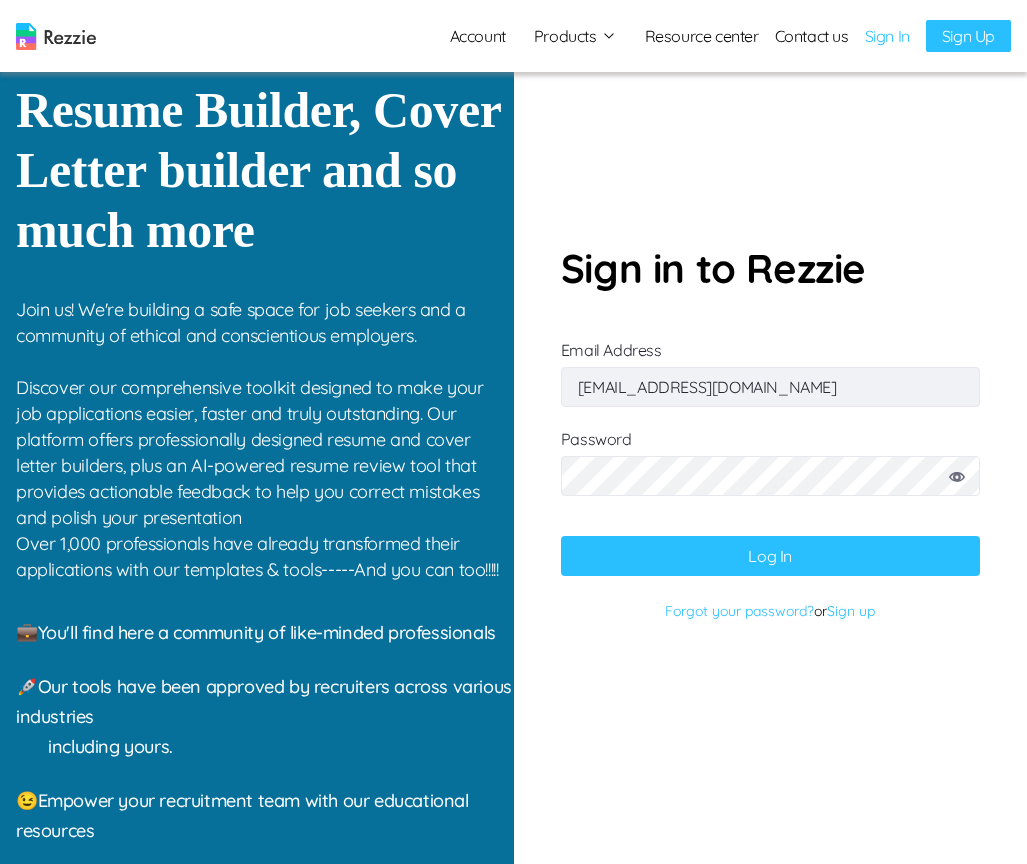 click on "Log In" at bounding box center (770, 556) 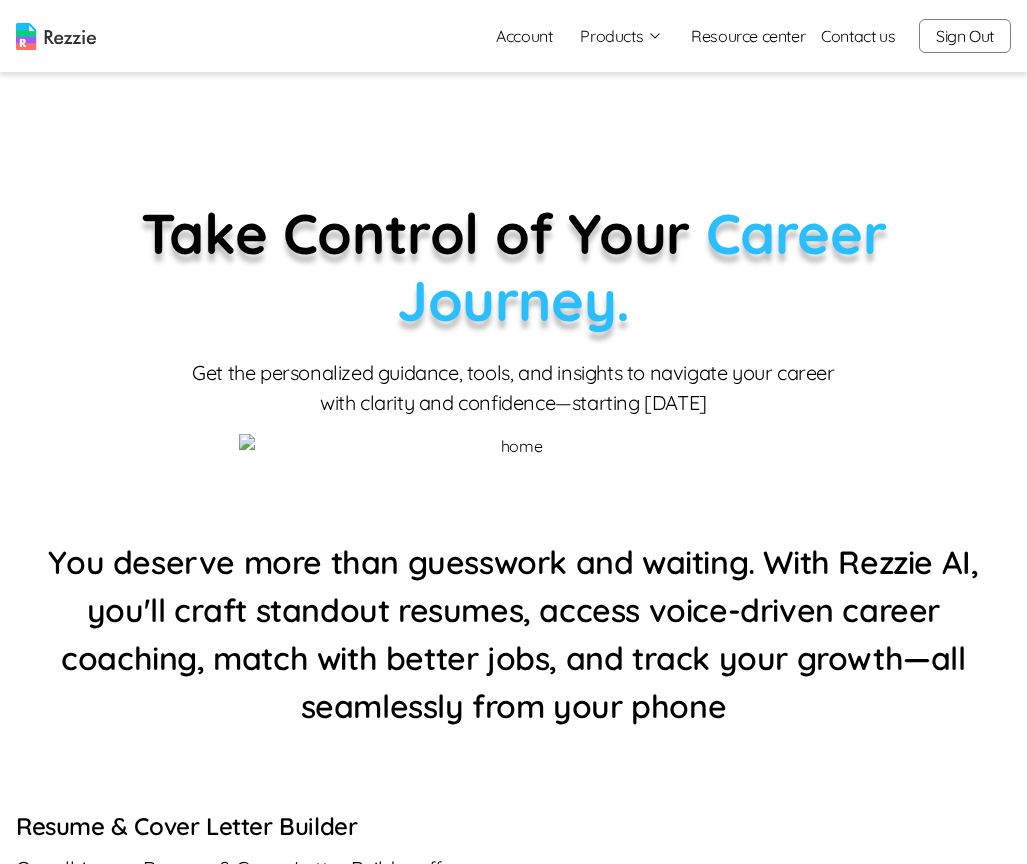 click on "Account" at bounding box center [524, 36] 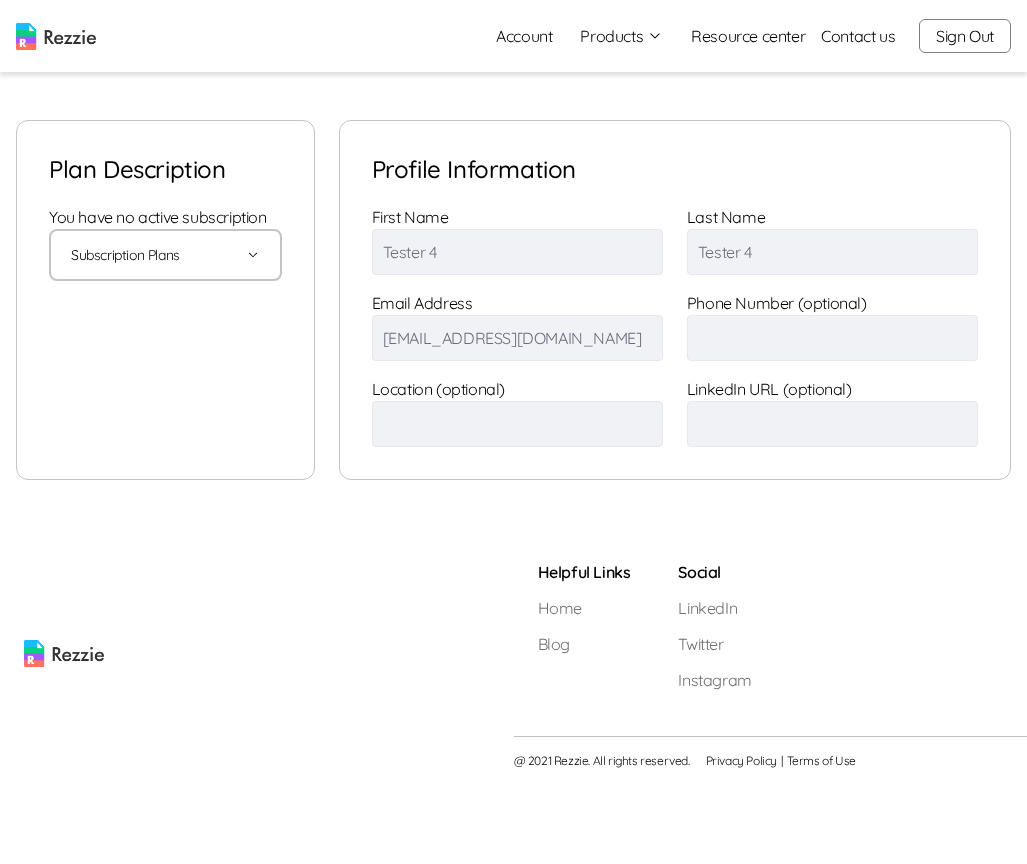 click at bounding box center (56, 36) 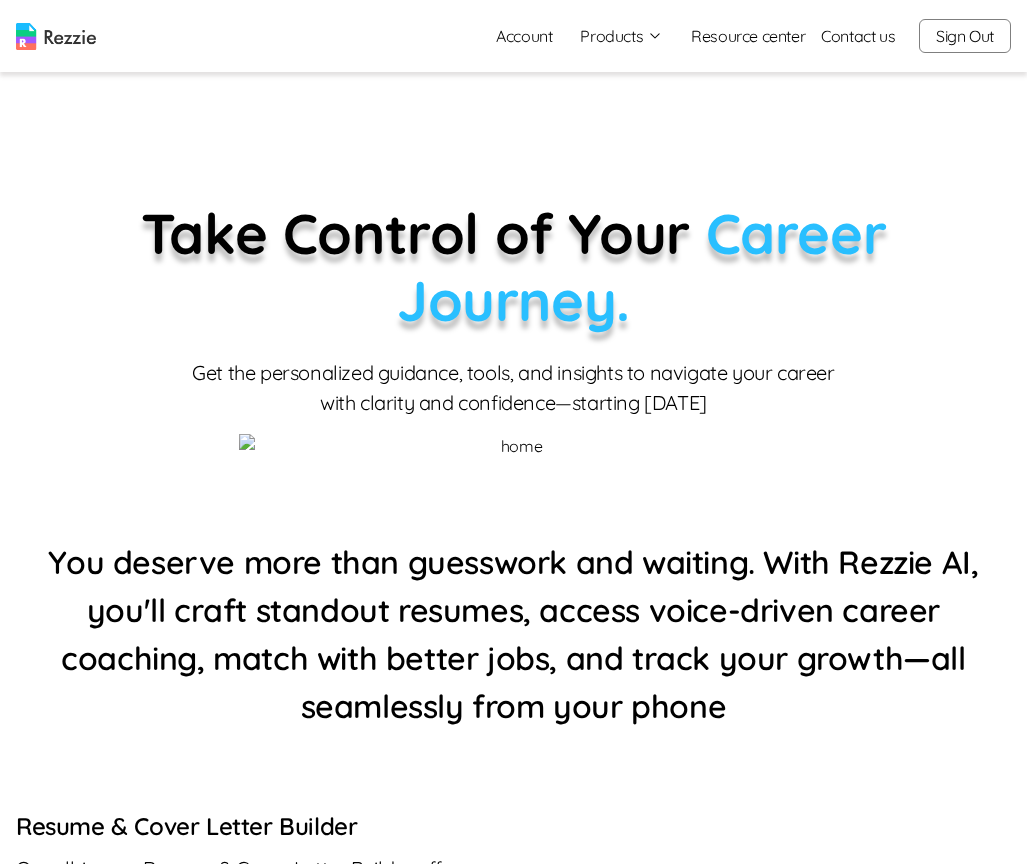 click on "Account" at bounding box center (524, 36) 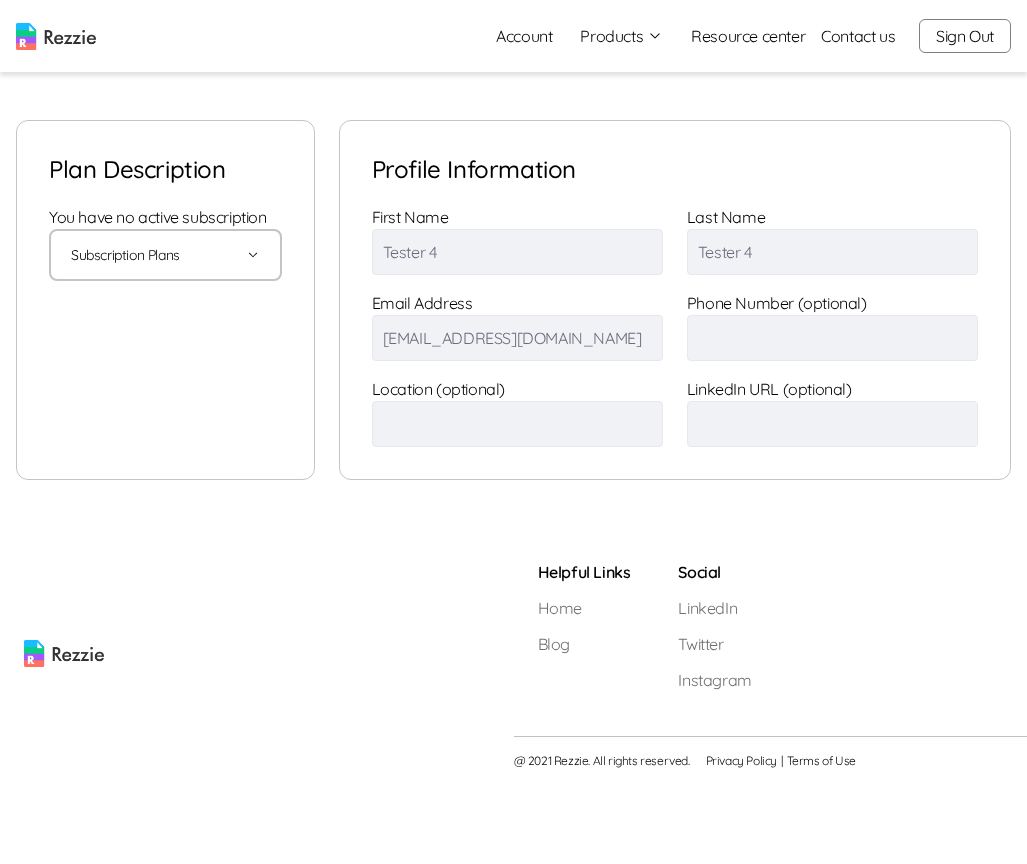 click at bounding box center (56, 36) 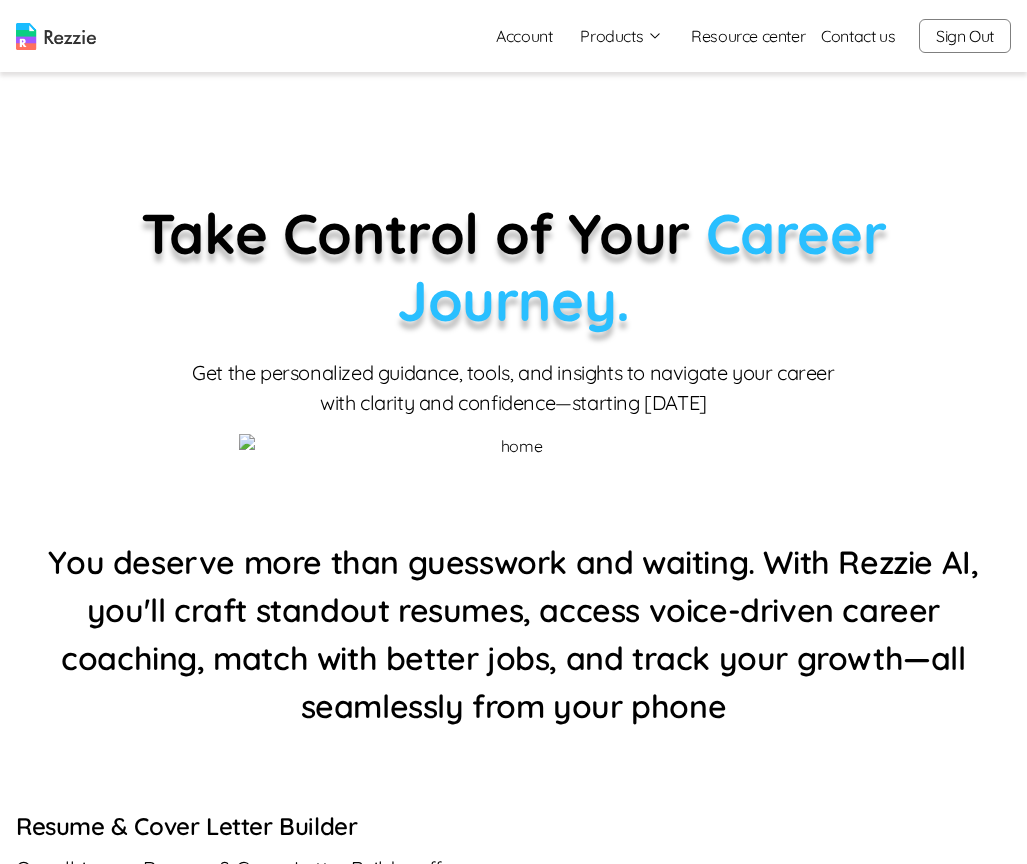 click on "Account" at bounding box center (524, 36) 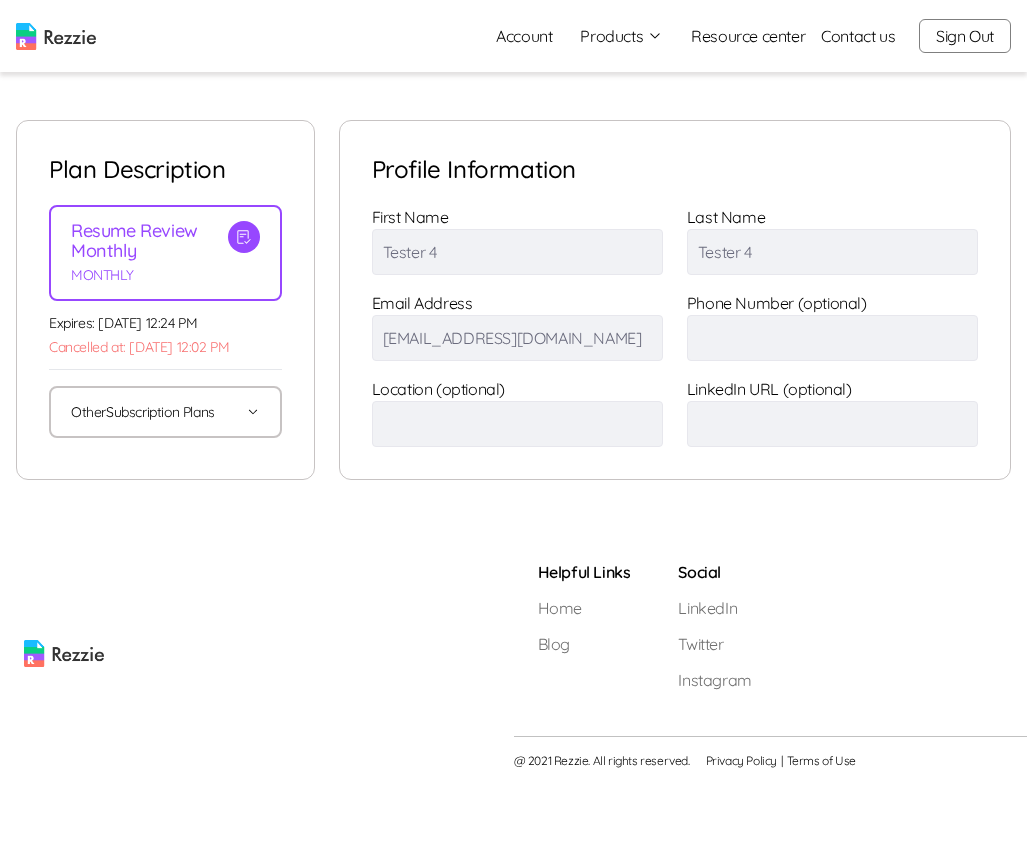 scroll, scrollTop: 0, scrollLeft: 0, axis: both 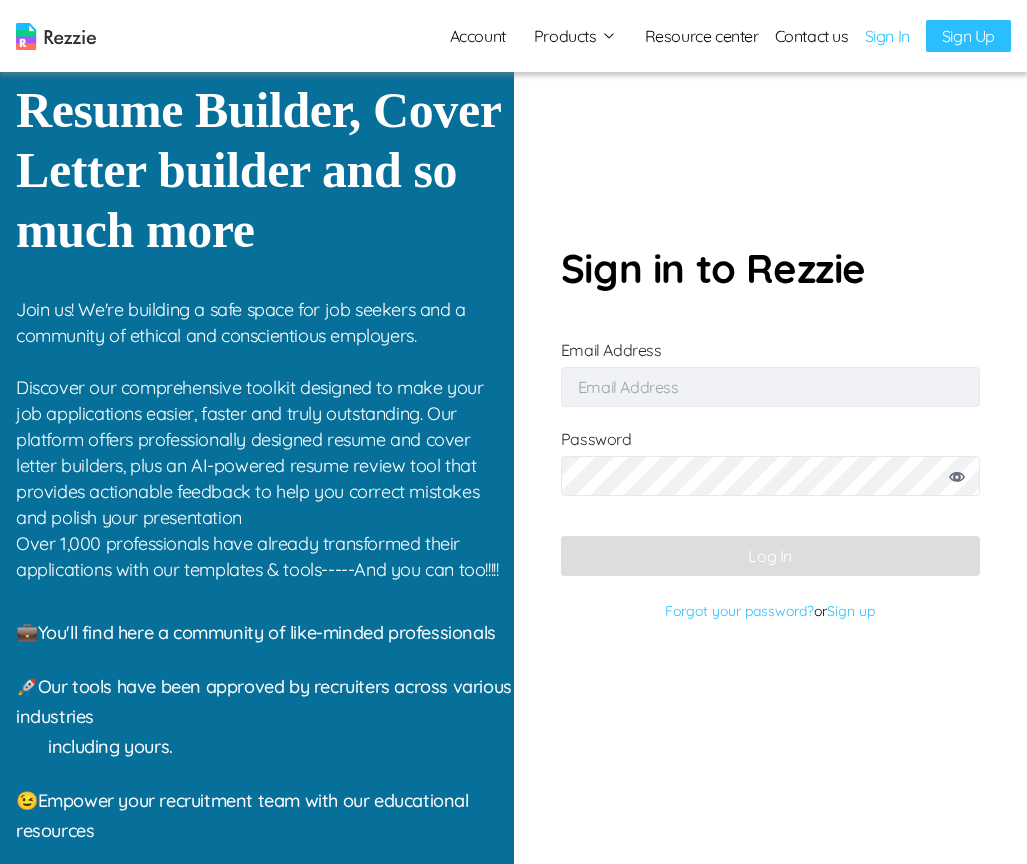 click on "Email Address" at bounding box center [770, 387] 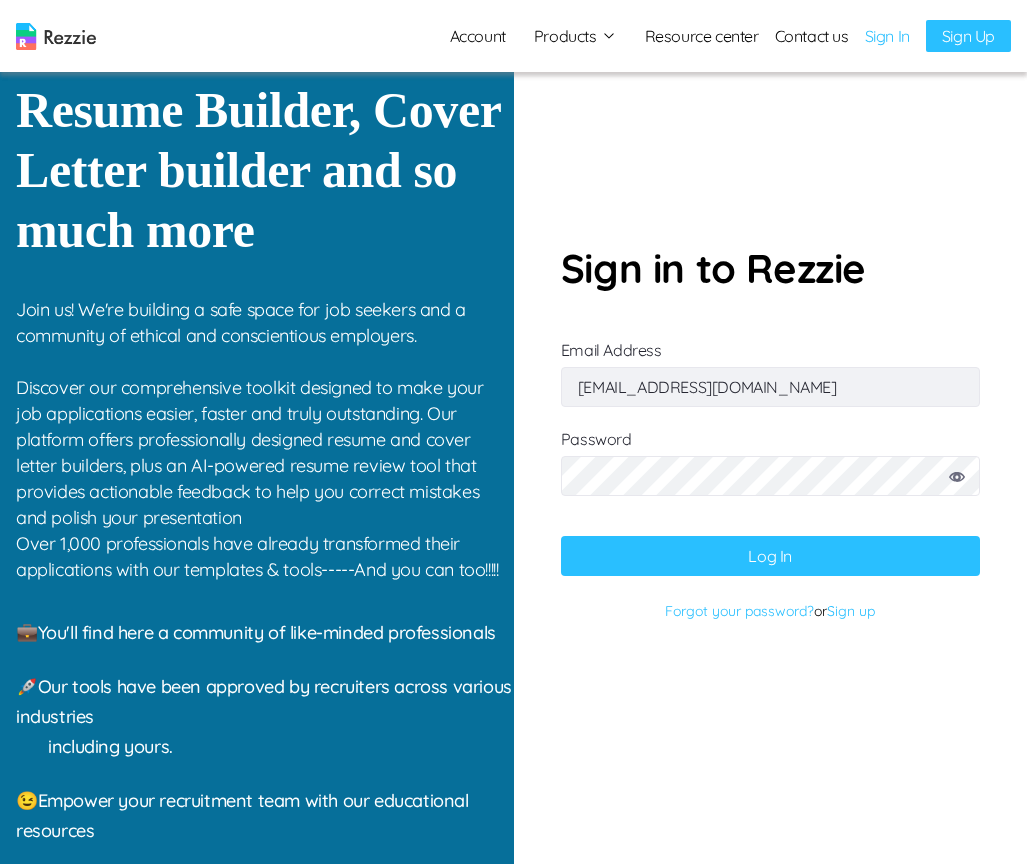 click on "Log In" at bounding box center (770, 556) 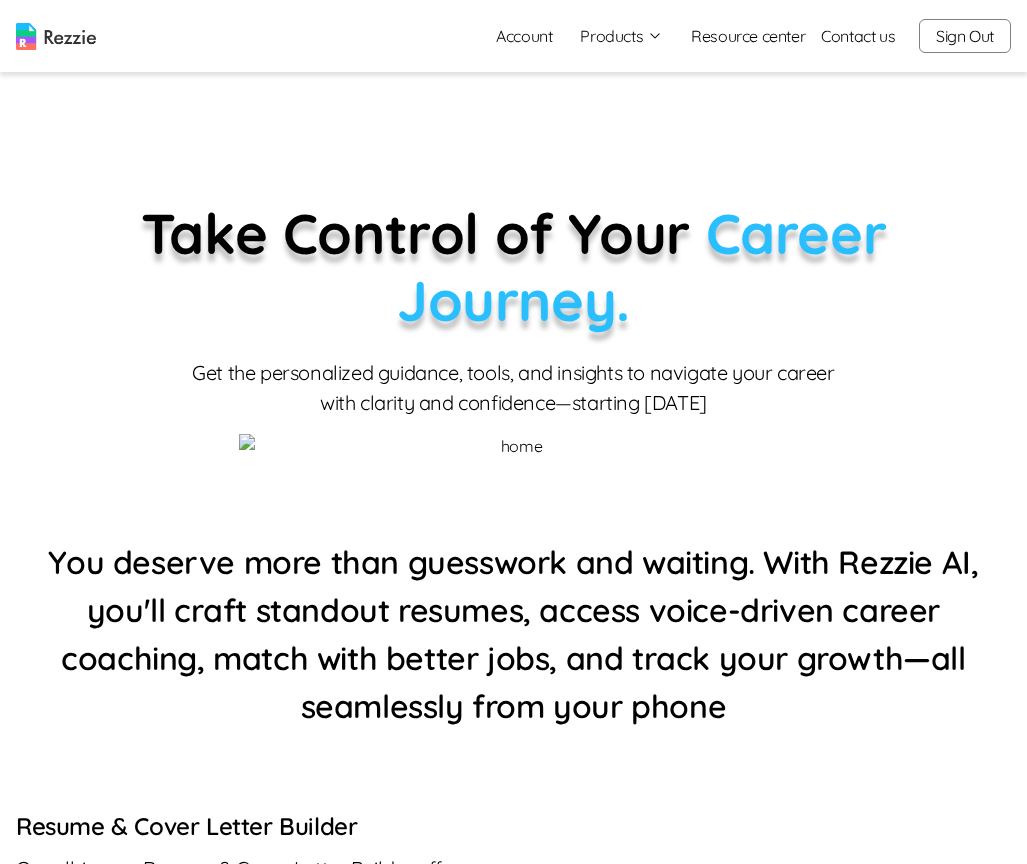 click on "Account" at bounding box center [524, 36] 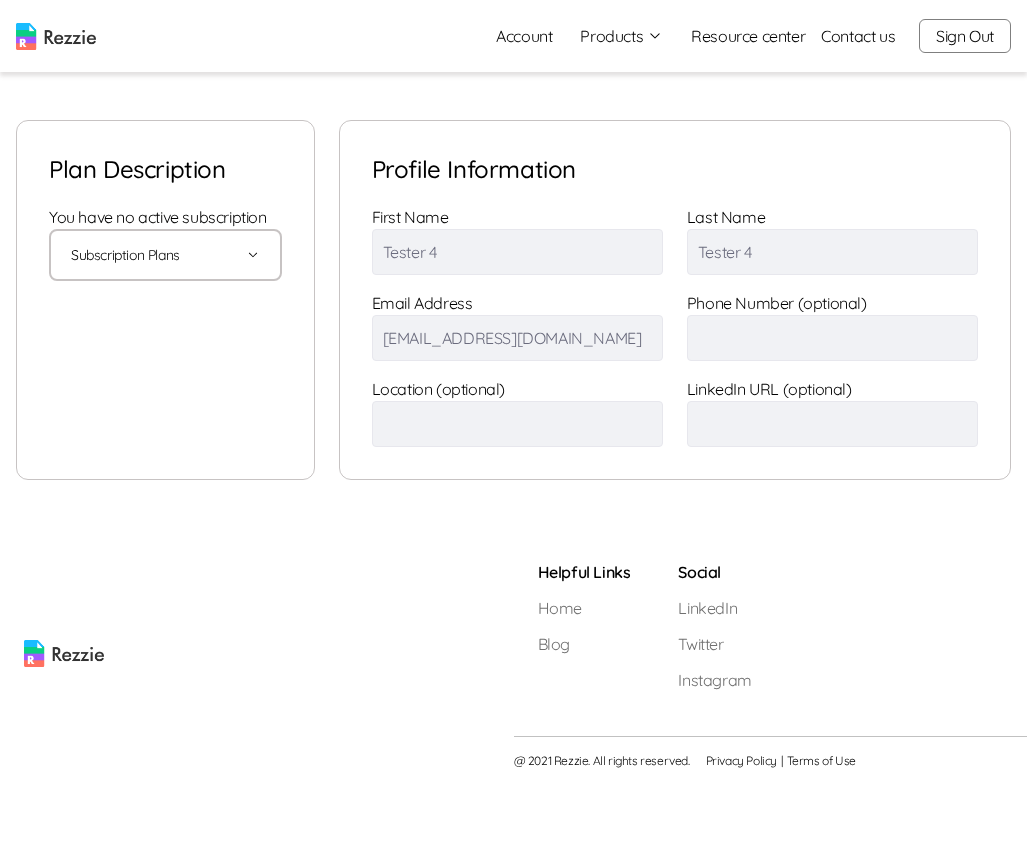 click on "Sign Out" at bounding box center [965, 36] 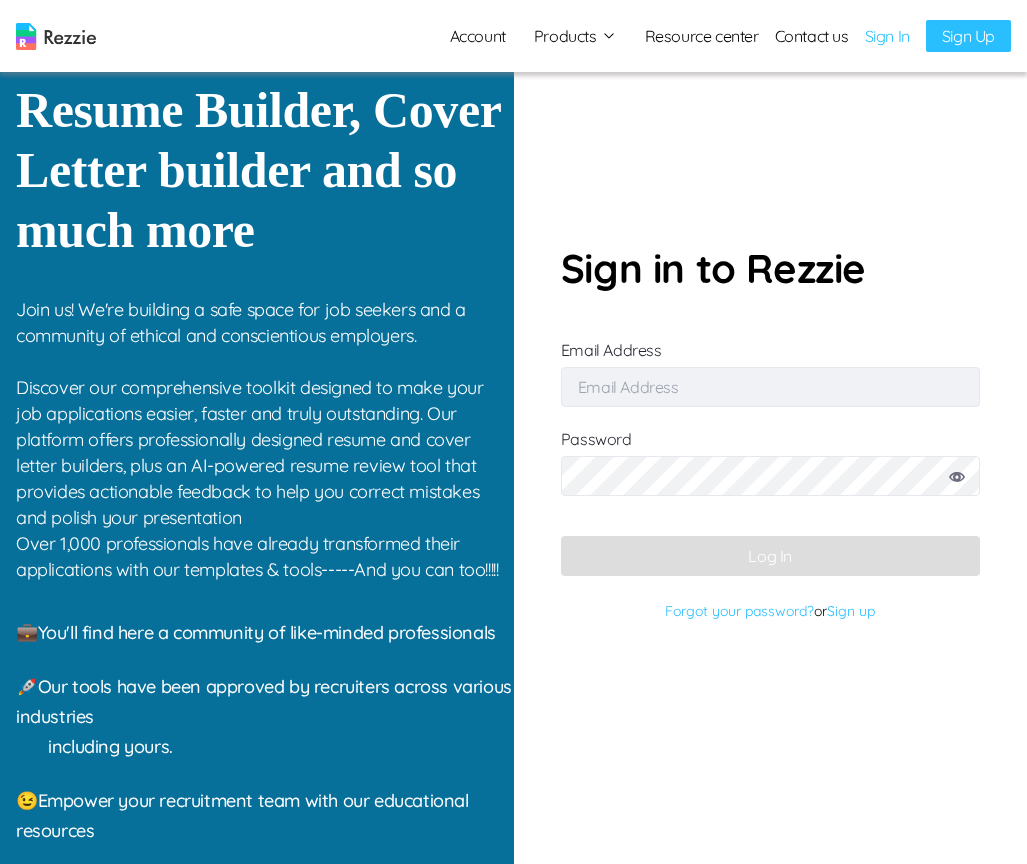scroll, scrollTop: 0, scrollLeft: 0, axis: both 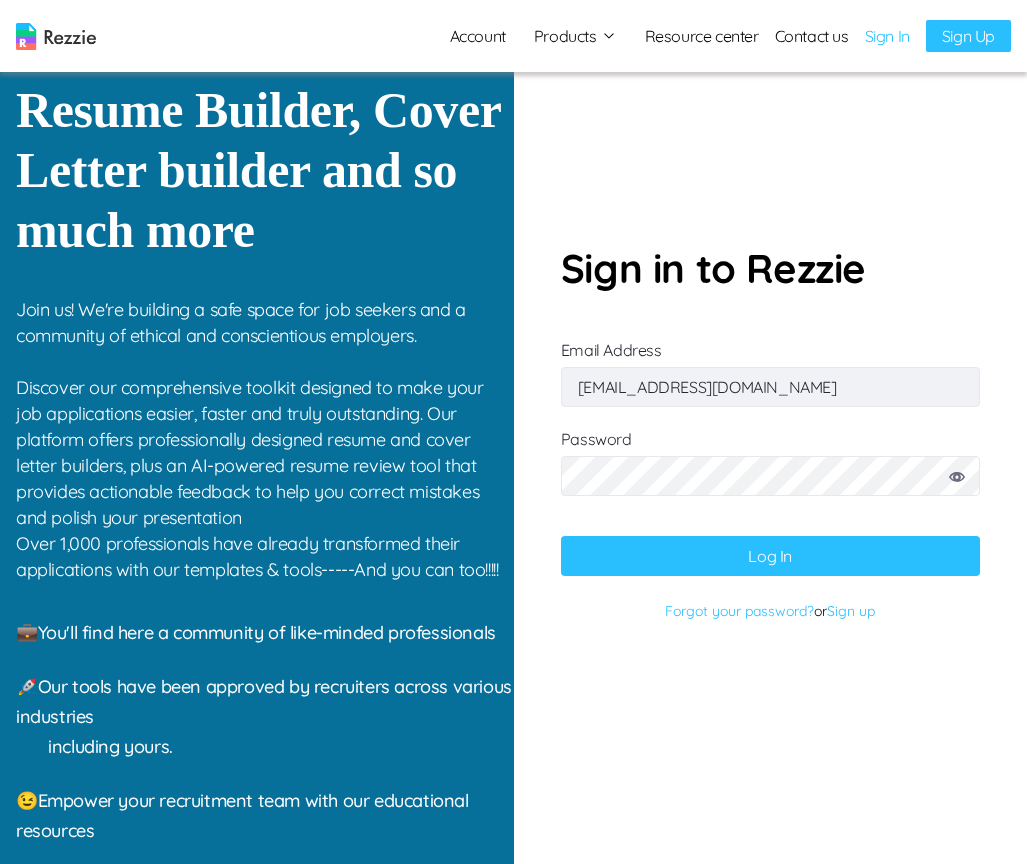 click on "Log In" at bounding box center [770, 556] 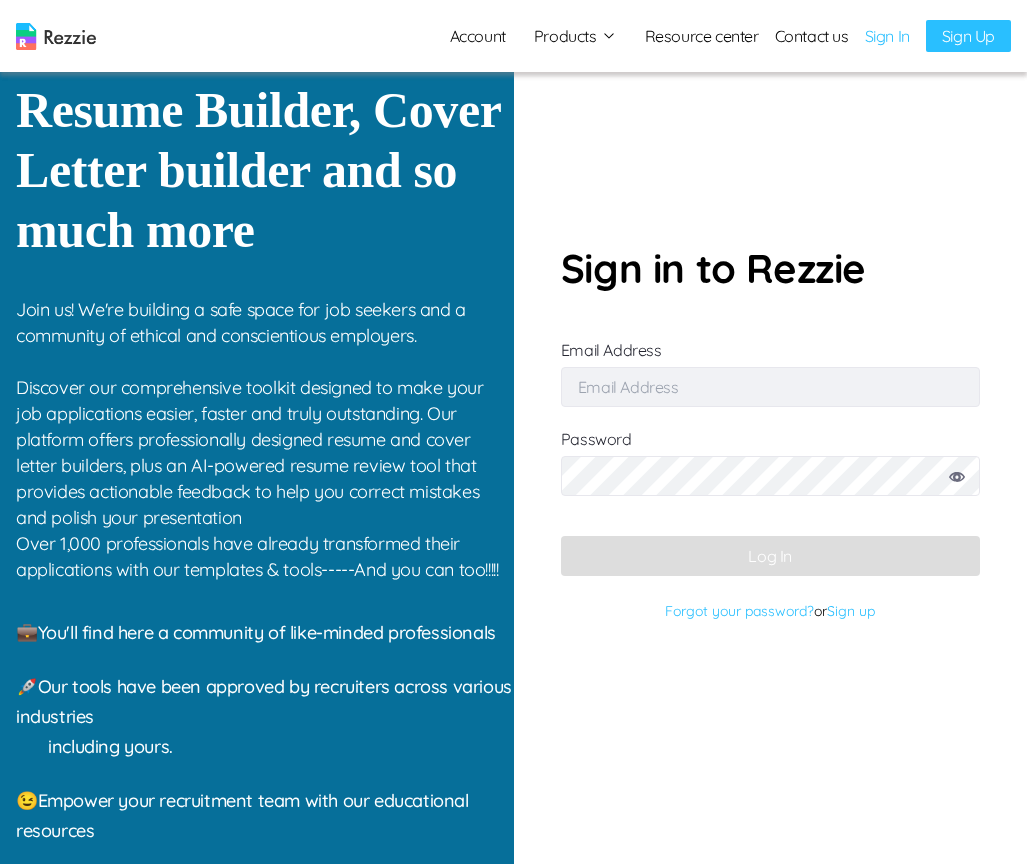 scroll, scrollTop: 0, scrollLeft: 0, axis: both 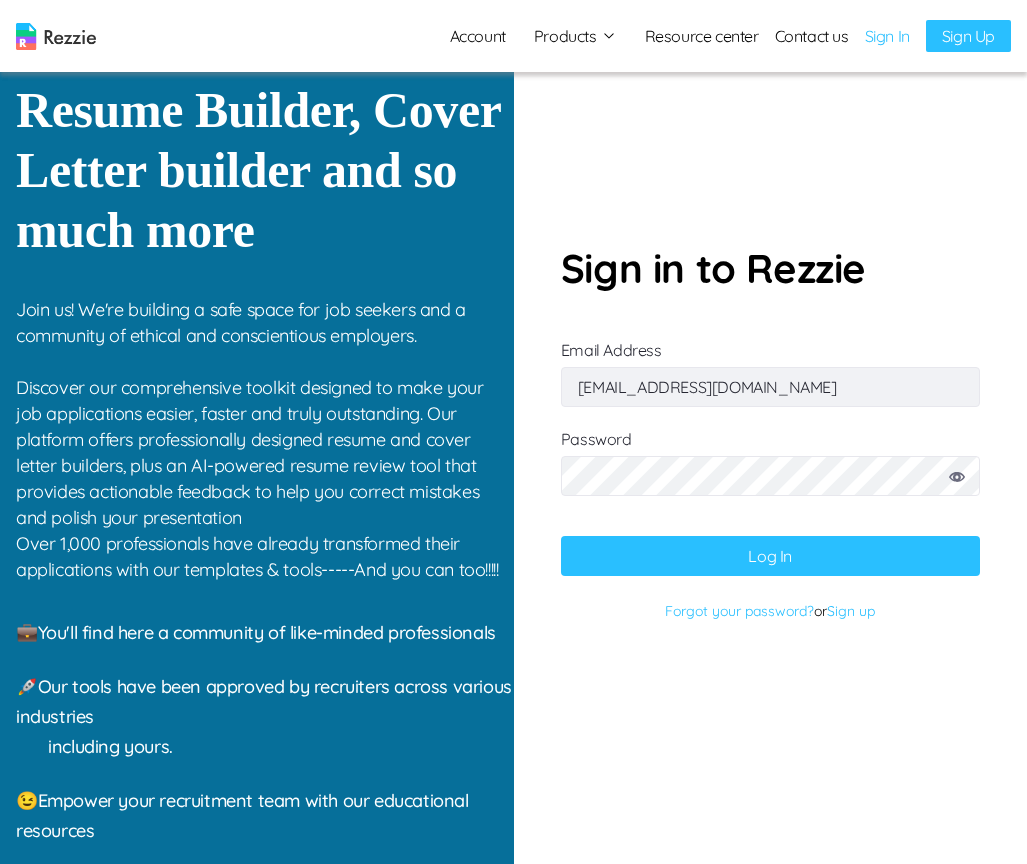 click on "Log In" at bounding box center [770, 556] 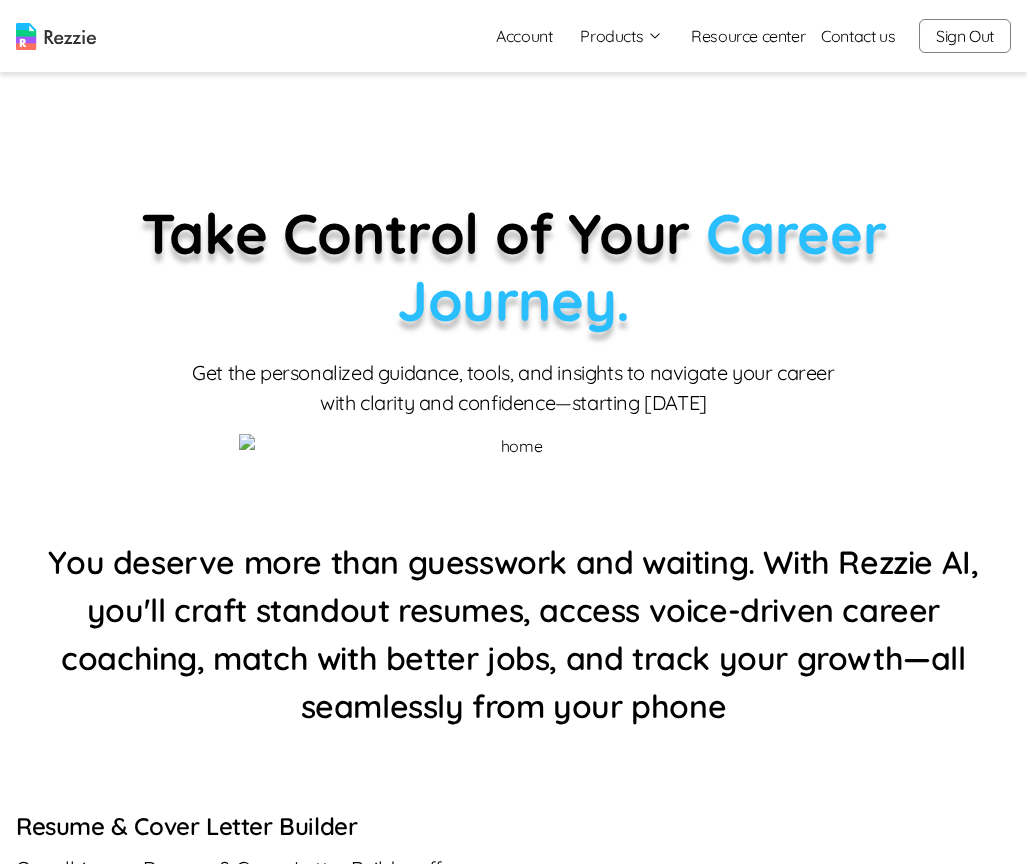click on "Sign Out" at bounding box center (965, 36) 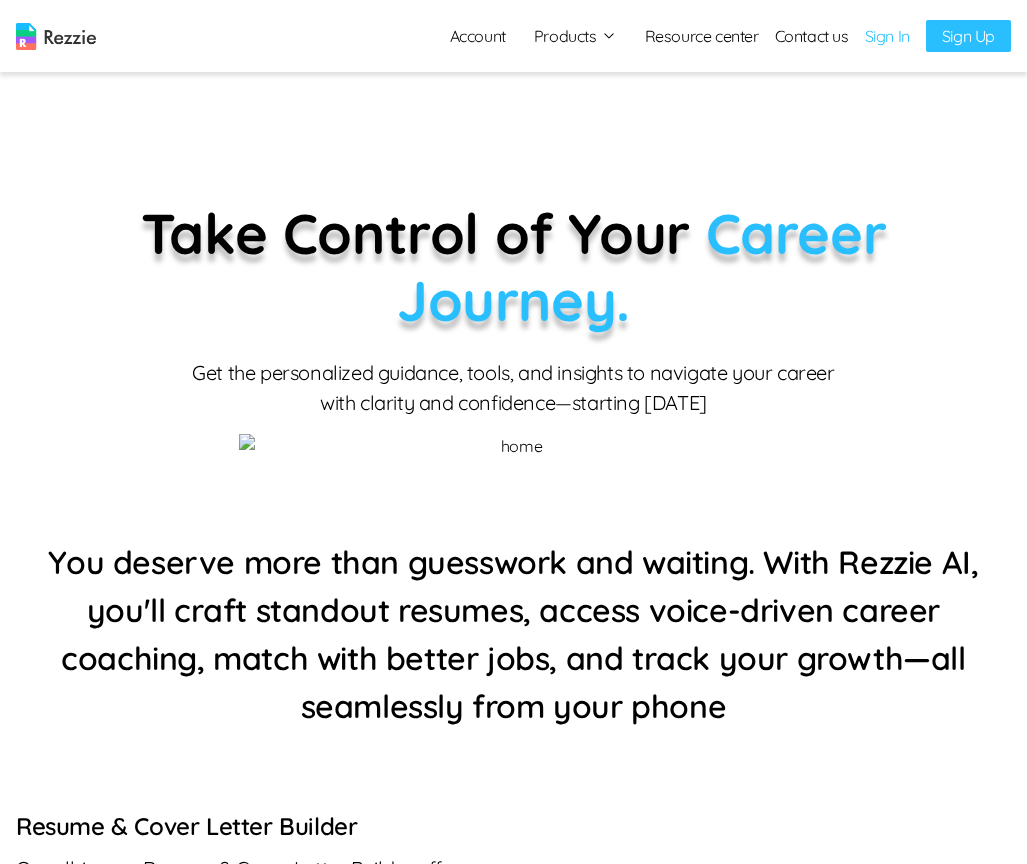 click on "Sign In" at bounding box center [887, 36] 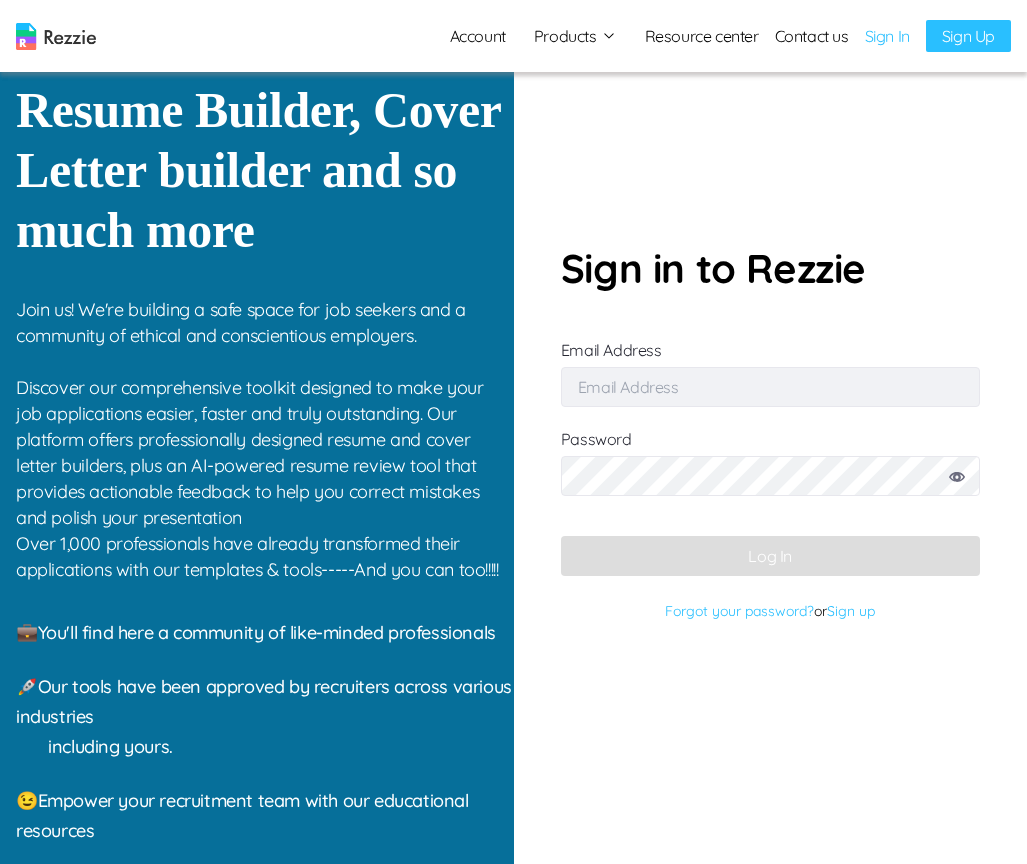 click on "Email Address" at bounding box center (770, 387) 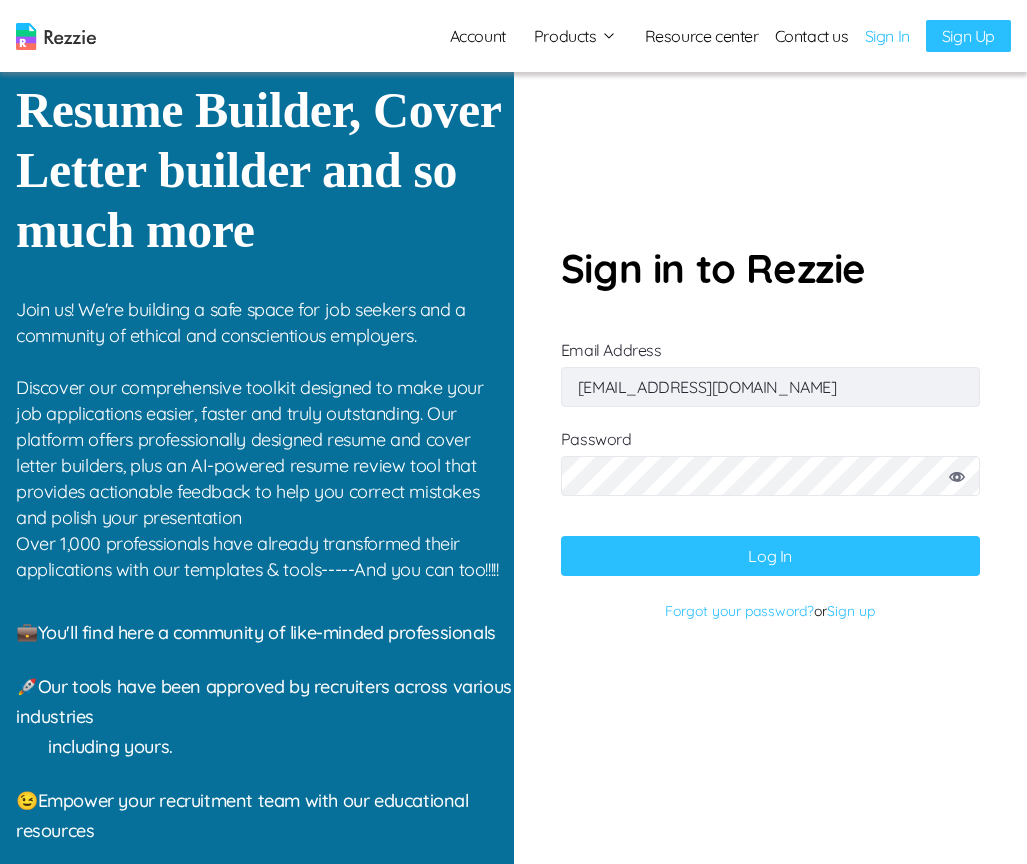 click on "Log In" at bounding box center [770, 556] 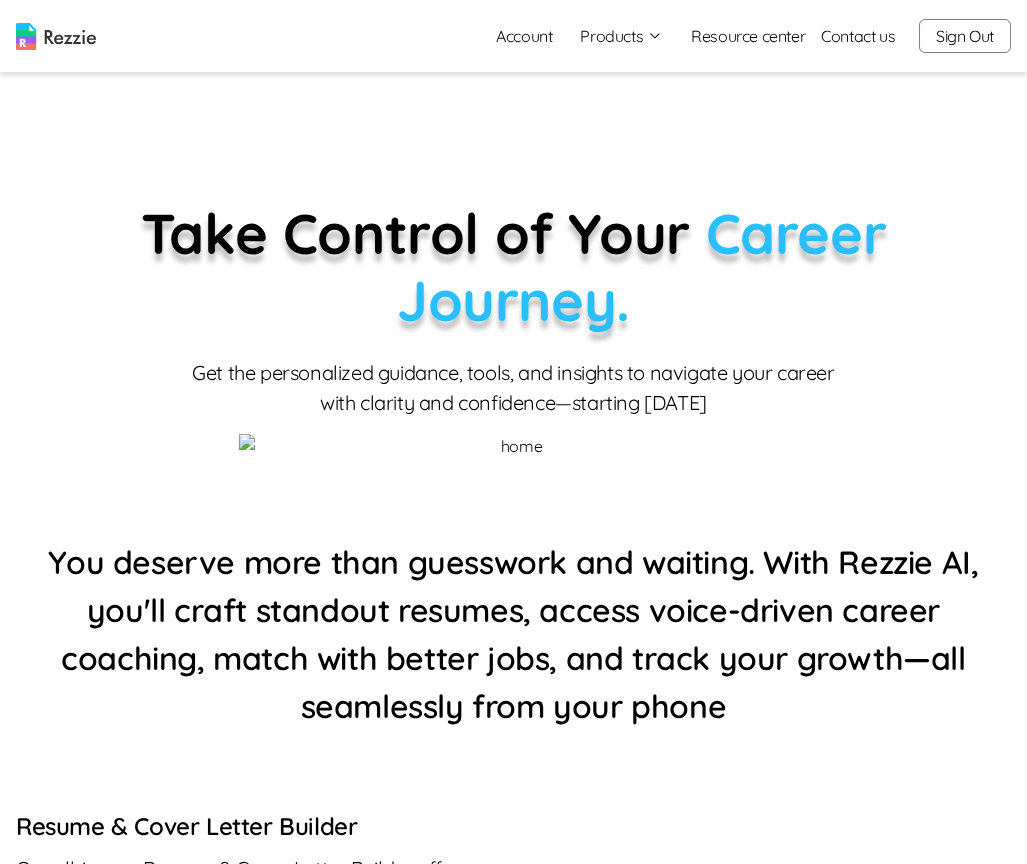 click on "Account" at bounding box center (524, 36) 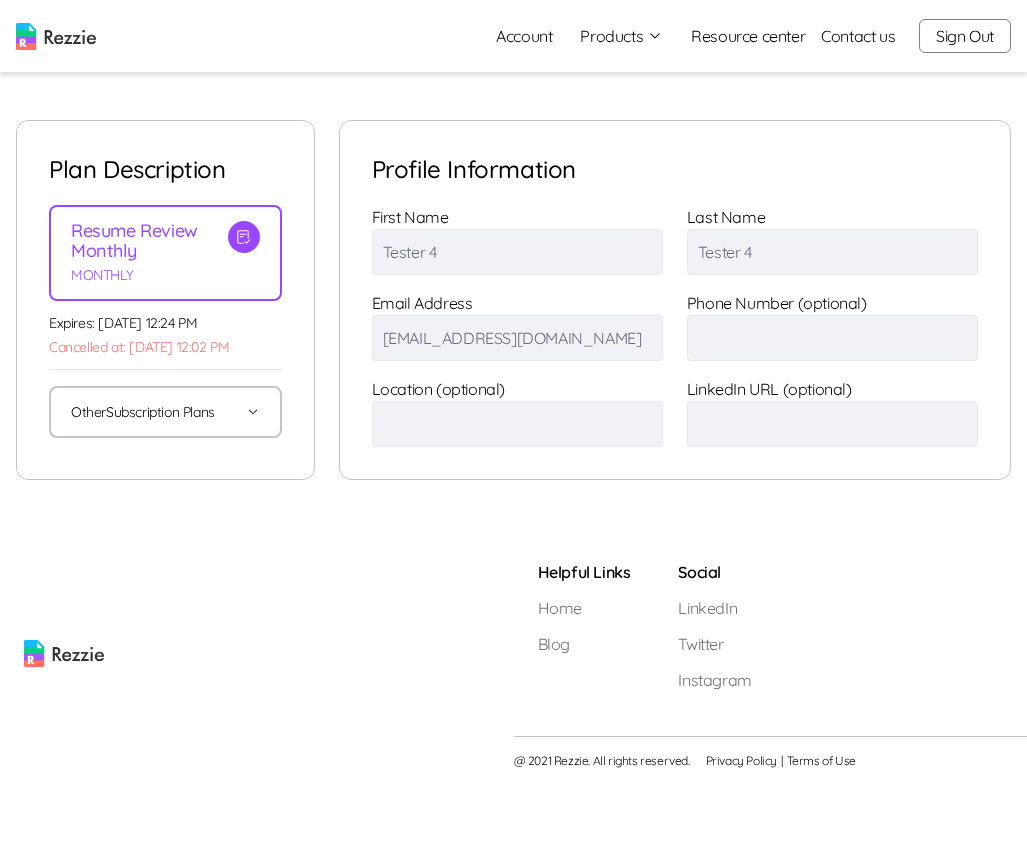 click on "Cancelled at:   July 7, 2025 - 12:02 PM" at bounding box center [165, 347] 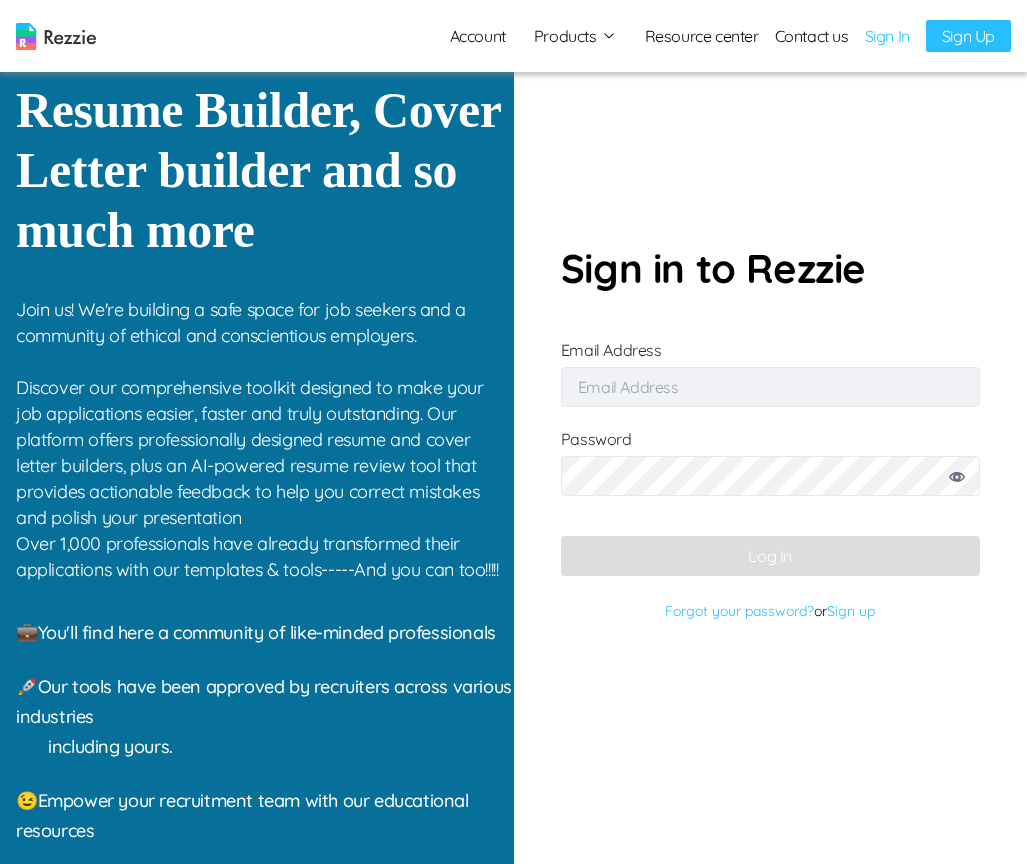 click on "Email Address" at bounding box center [770, 387] 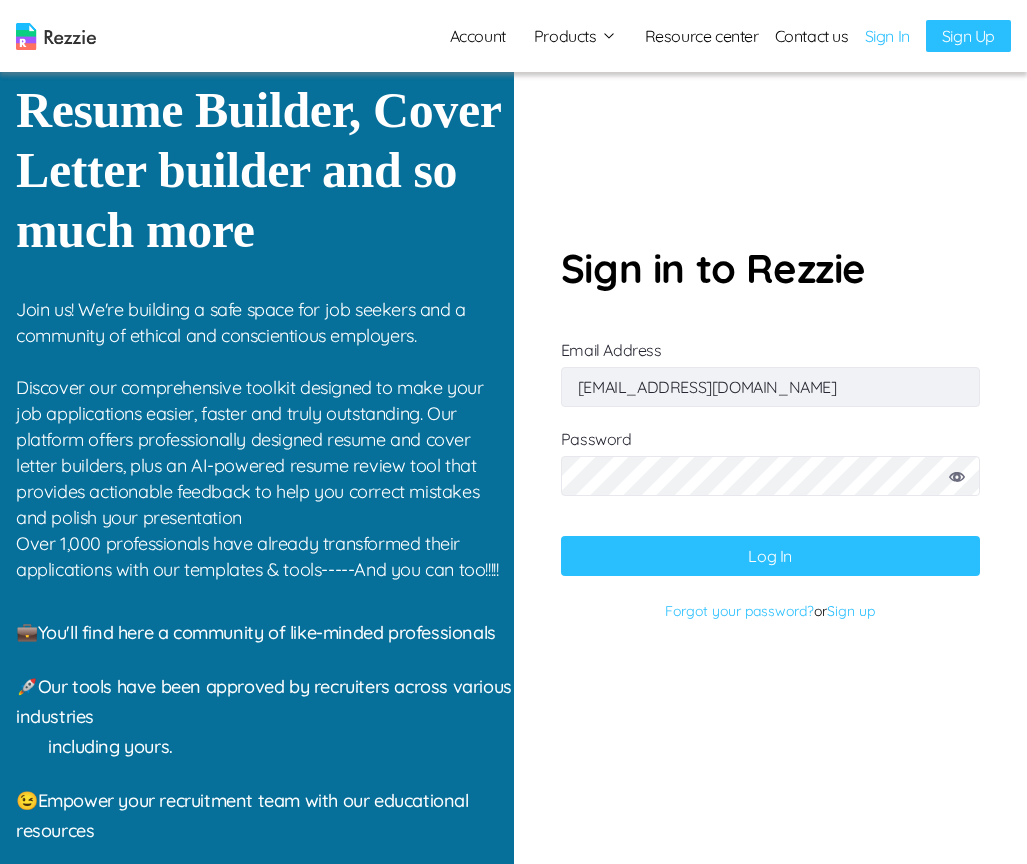 click on "Log In" at bounding box center [770, 556] 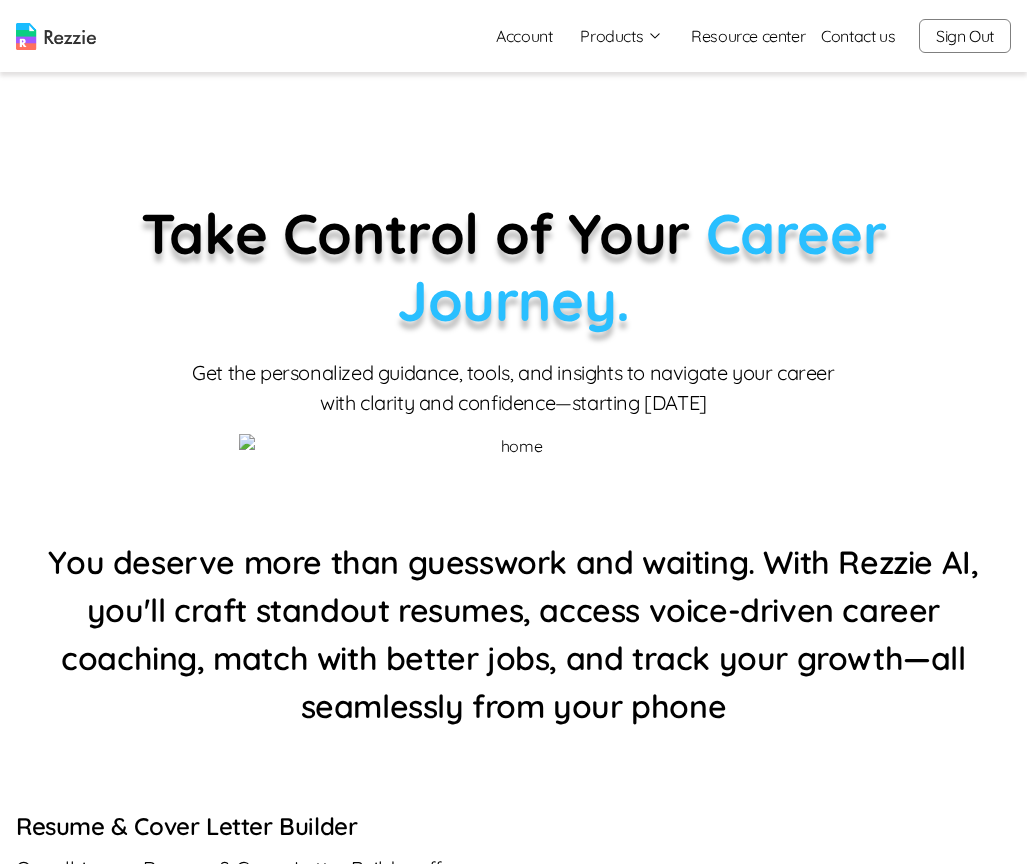 click on "Account" at bounding box center (524, 36) 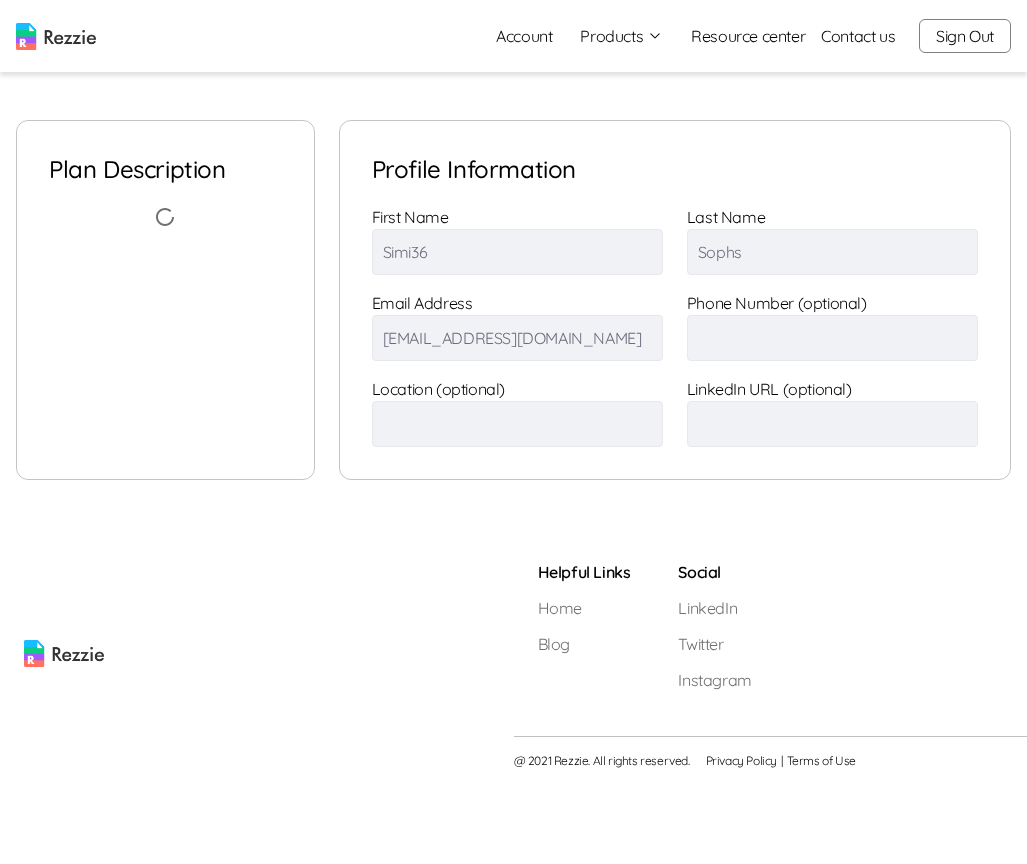 scroll, scrollTop: 0, scrollLeft: 0, axis: both 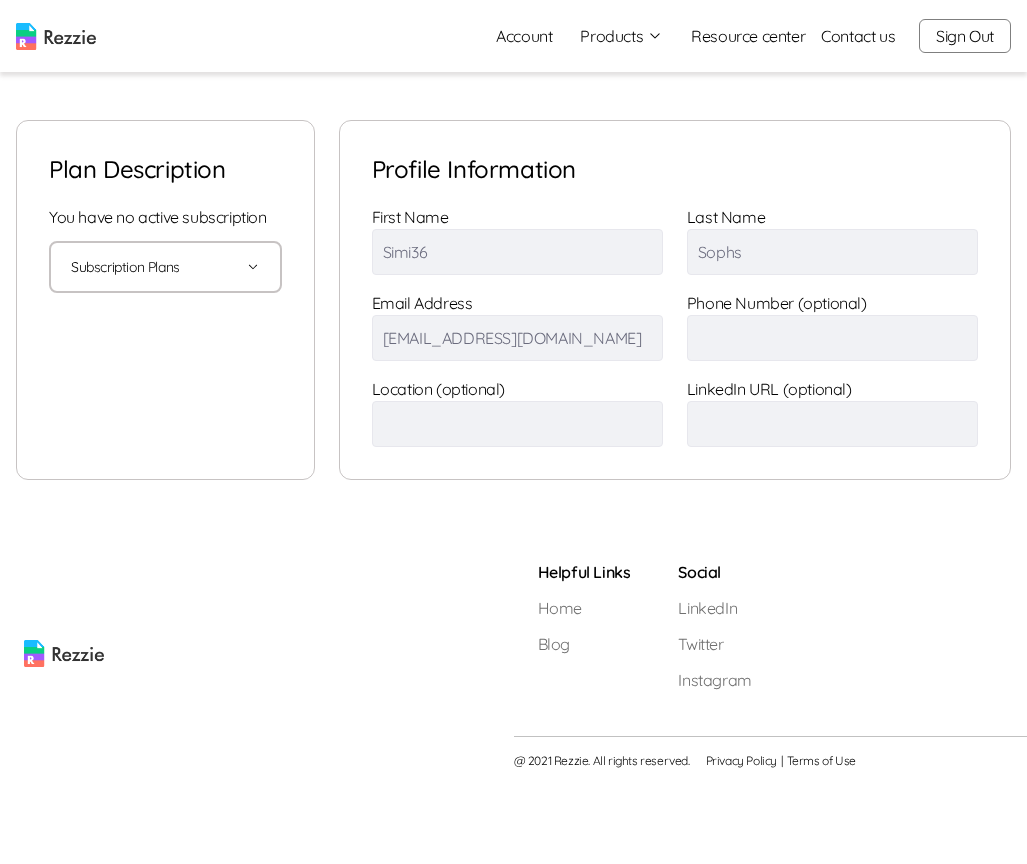 click on "Subscription Plans" at bounding box center [165, 267] 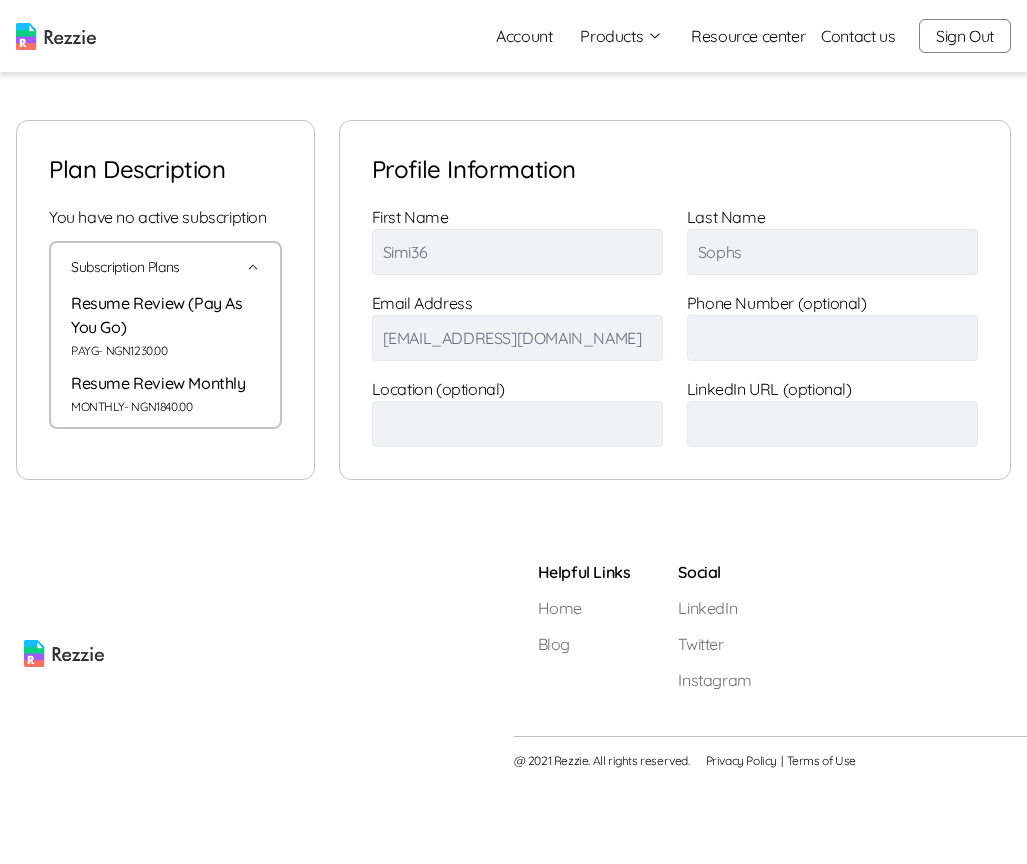 click on "Sign Out" at bounding box center (965, 36) 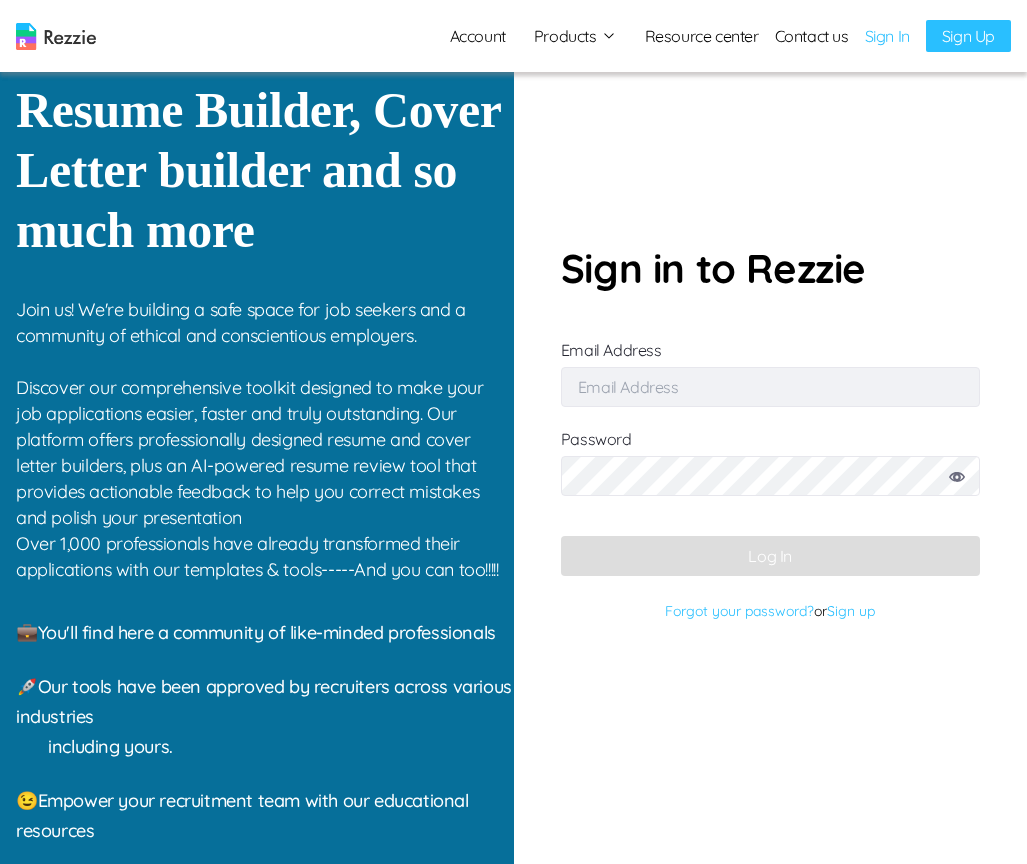 click on "Email Address" at bounding box center (770, 387) 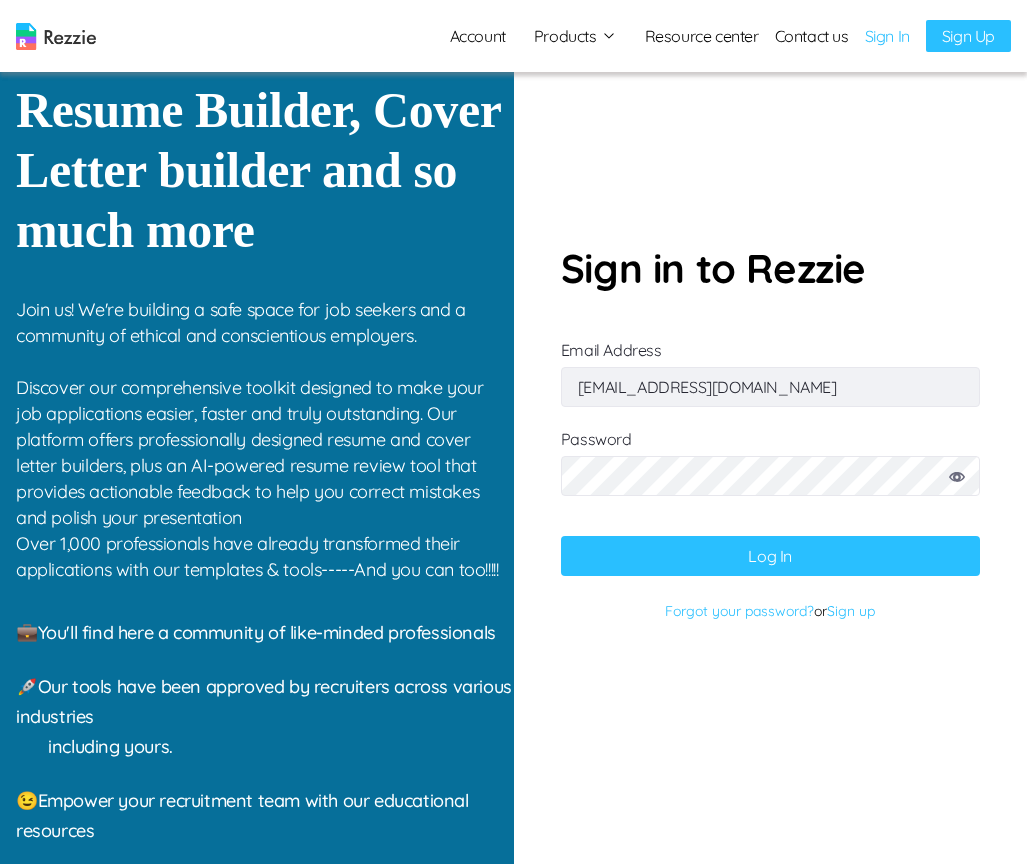 click on "Log In" at bounding box center (770, 556) 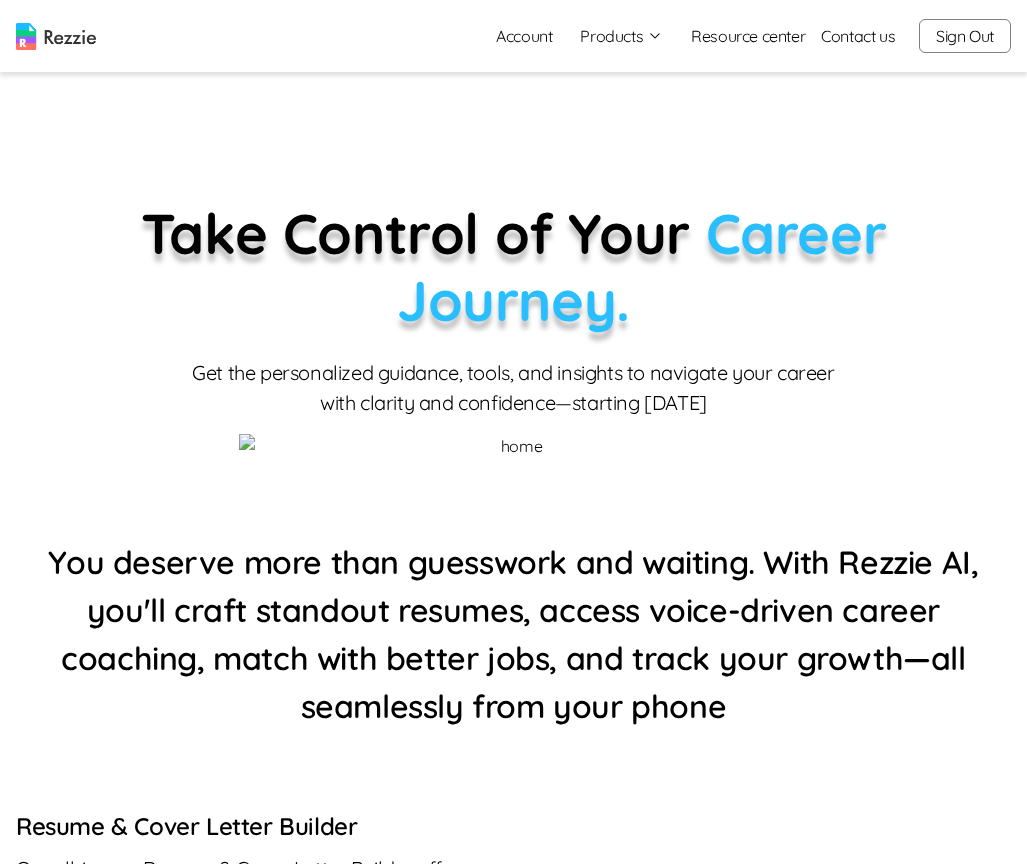 click on "Account" at bounding box center (524, 36) 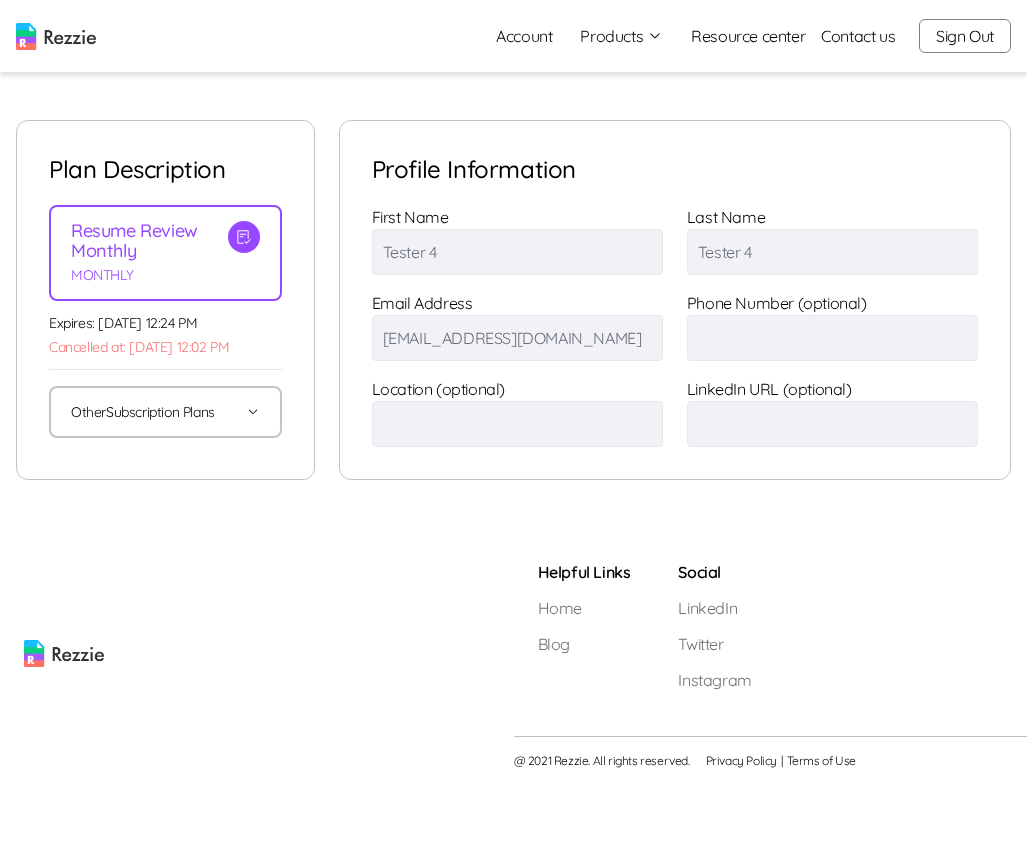 click on "Other  Subscription Plans" at bounding box center (165, 412) 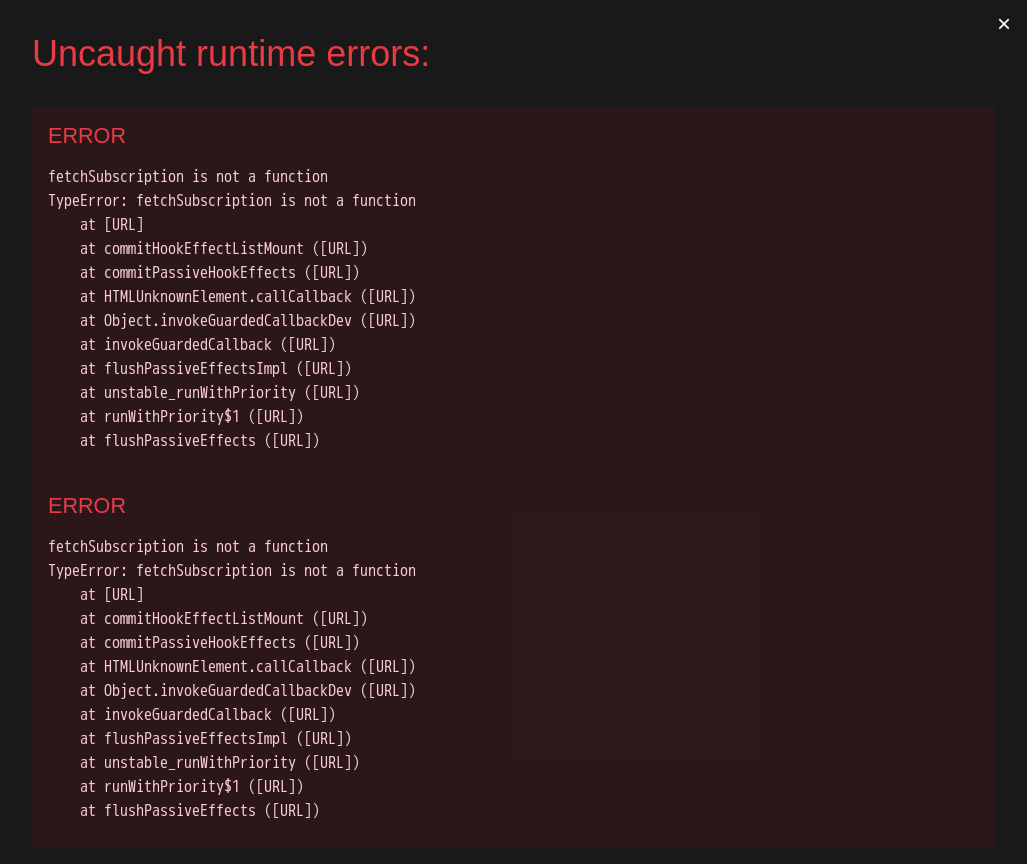 scroll, scrollTop: 0, scrollLeft: 0, axis: both 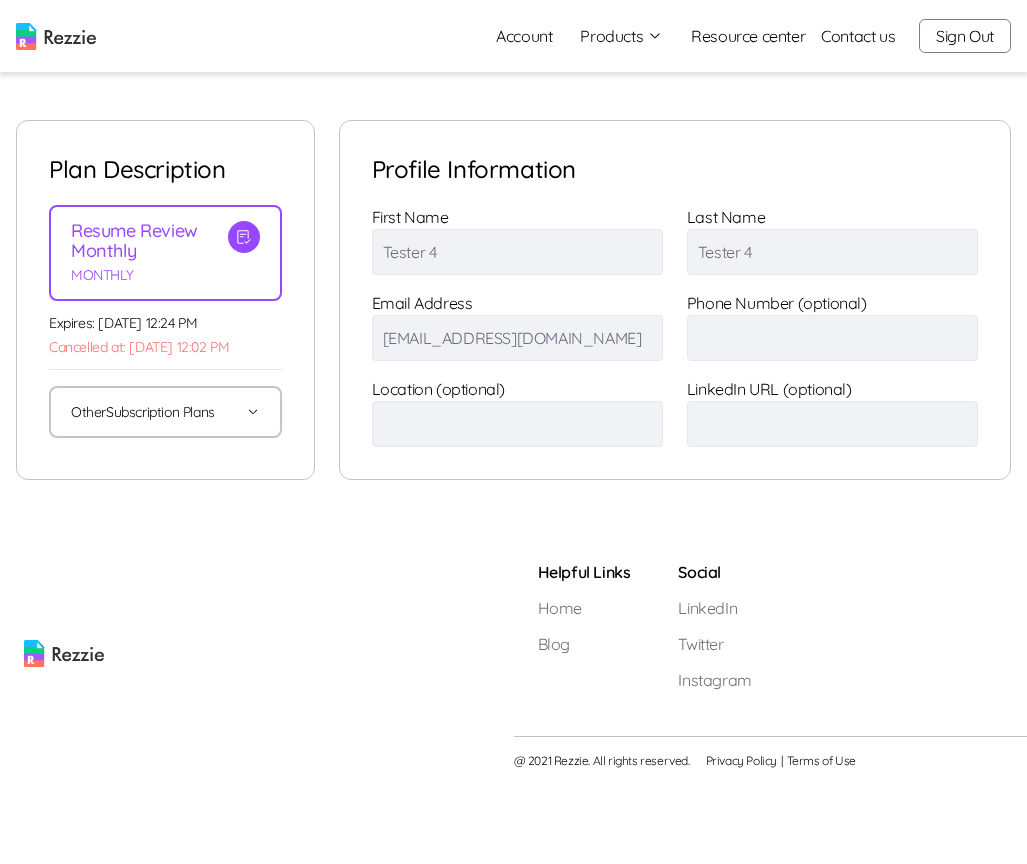 click on "Other  Subscription Plans" at bounding box center (165, 412) 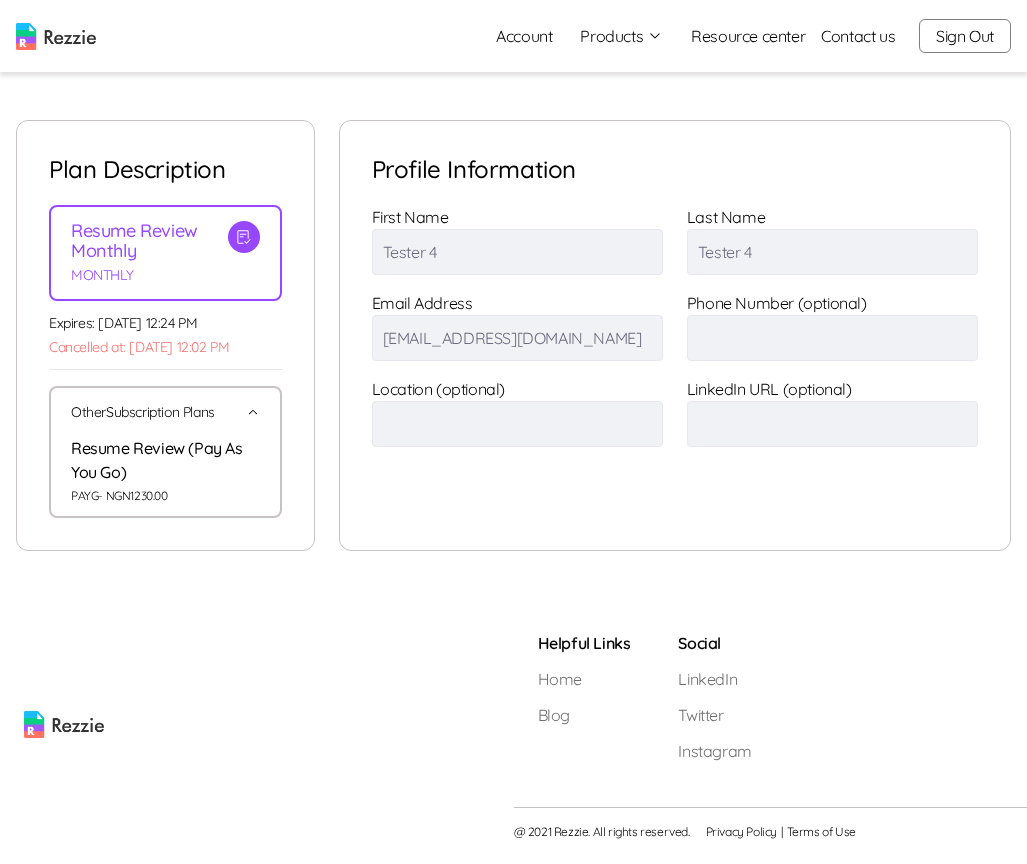 click on "Sign Out" at bounding box center [965, 36] 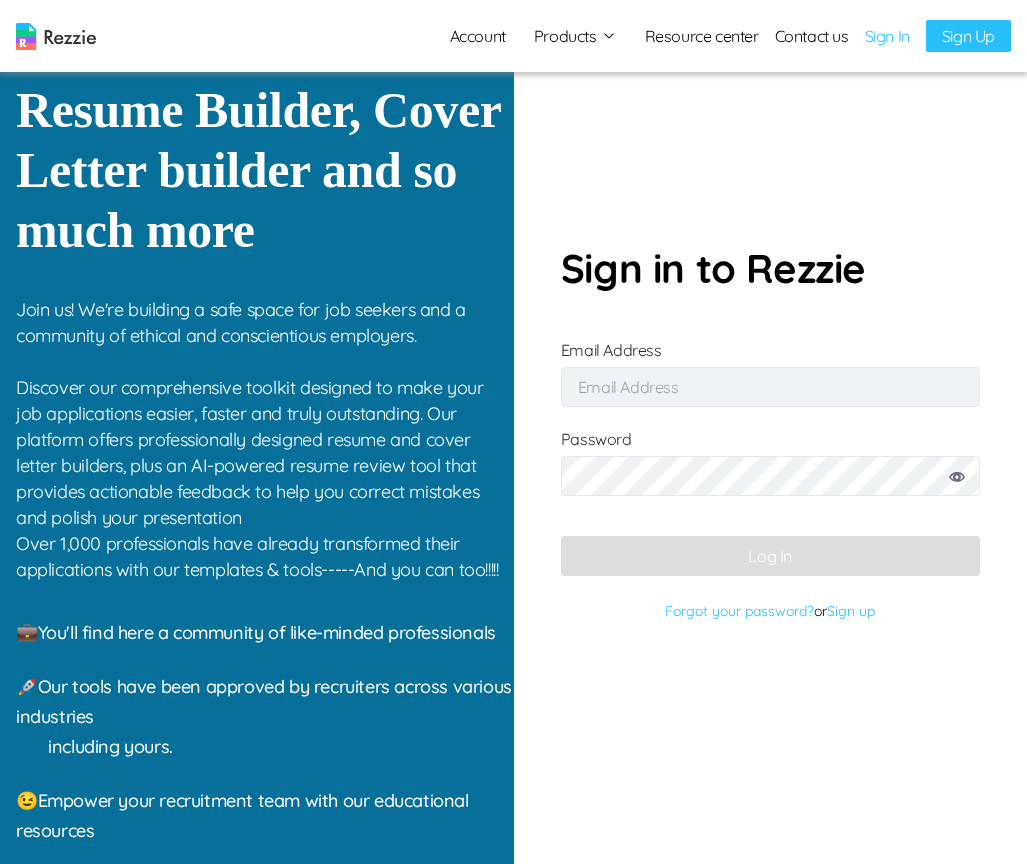 click on "Email Address" at bounding box center [770, 387] 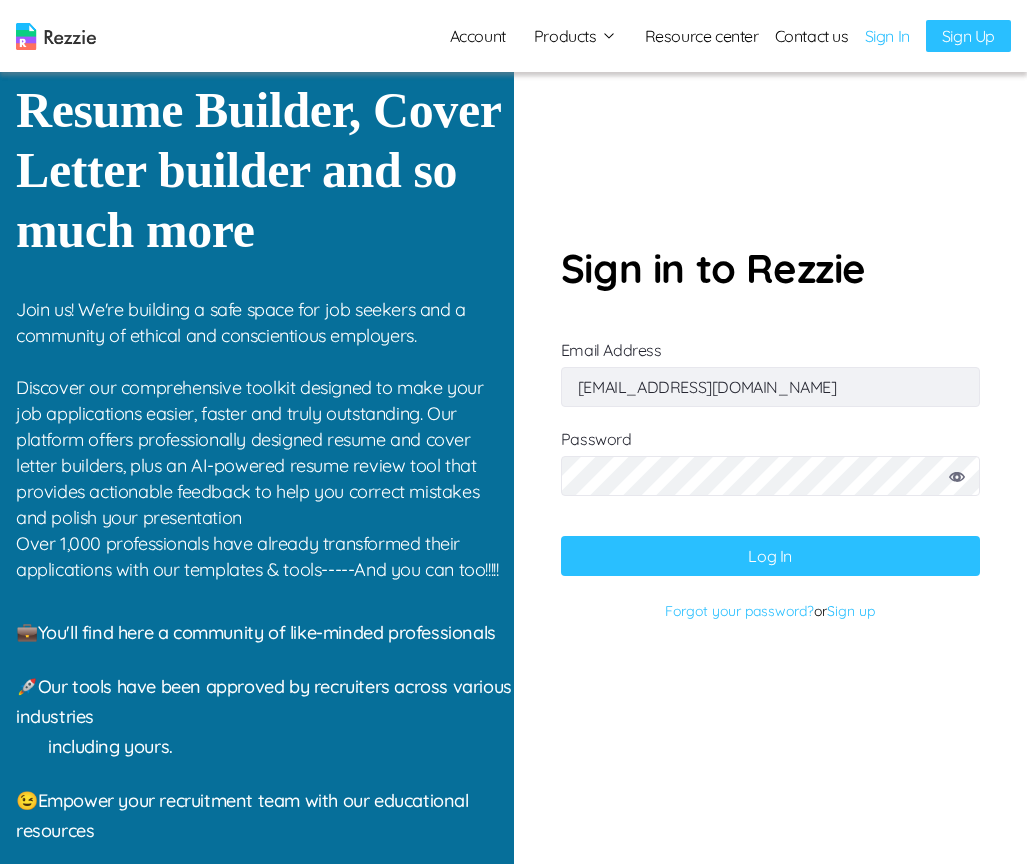 click on "Log In" at bounding box center (770, 556) 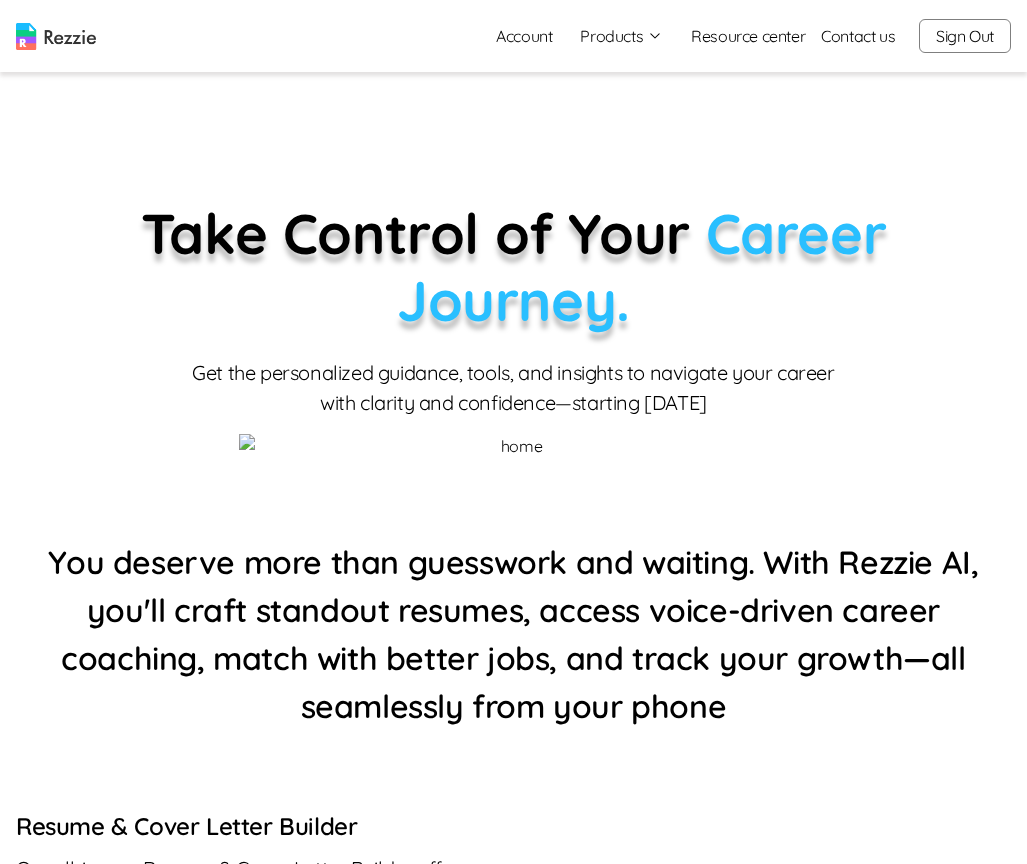 click on "Account" at bounding box center [524, 36] 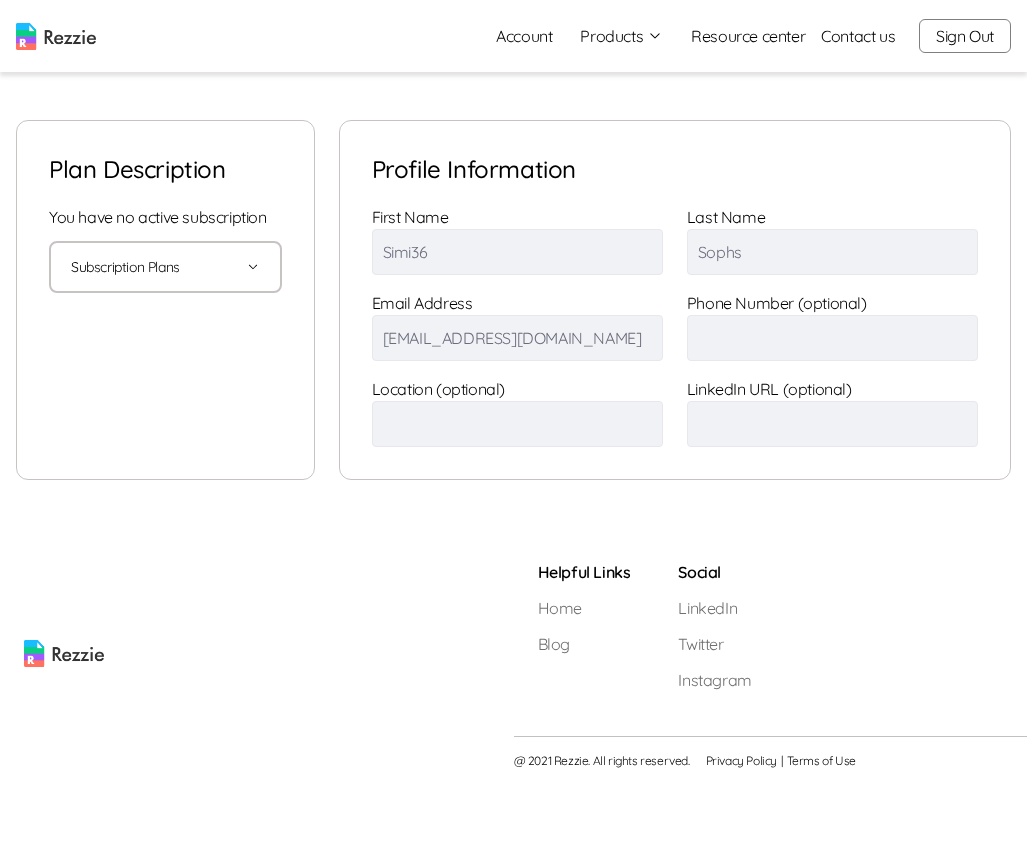 click on "Subscription Plans" at bounding box center (165, 267) 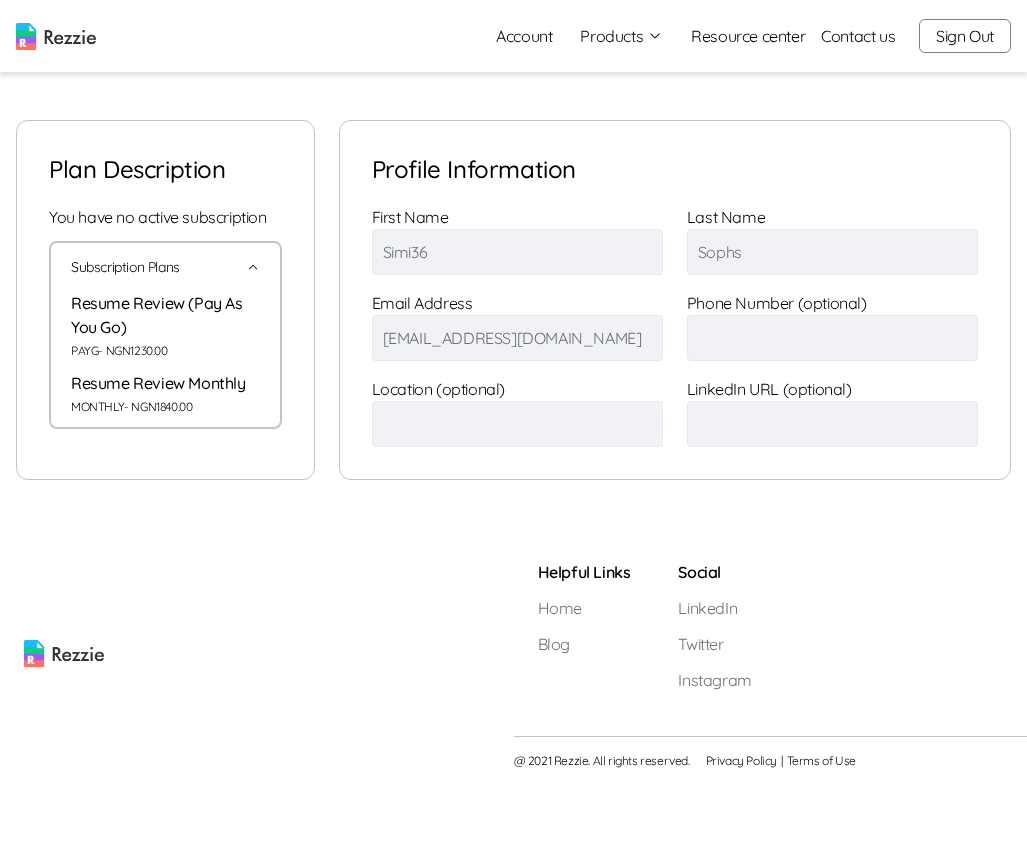 click on "Subscription Plans" at bounding box center (165, 267) 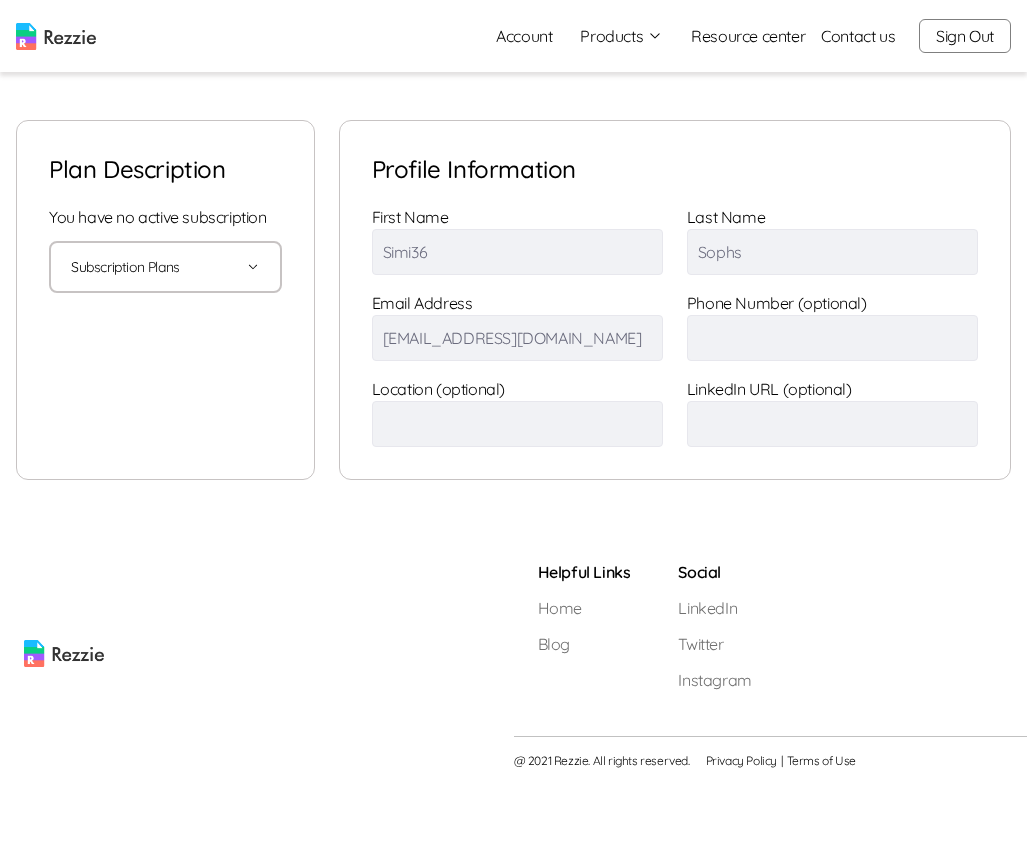click on "Subscription Plans" at bounding box center [165, 267] 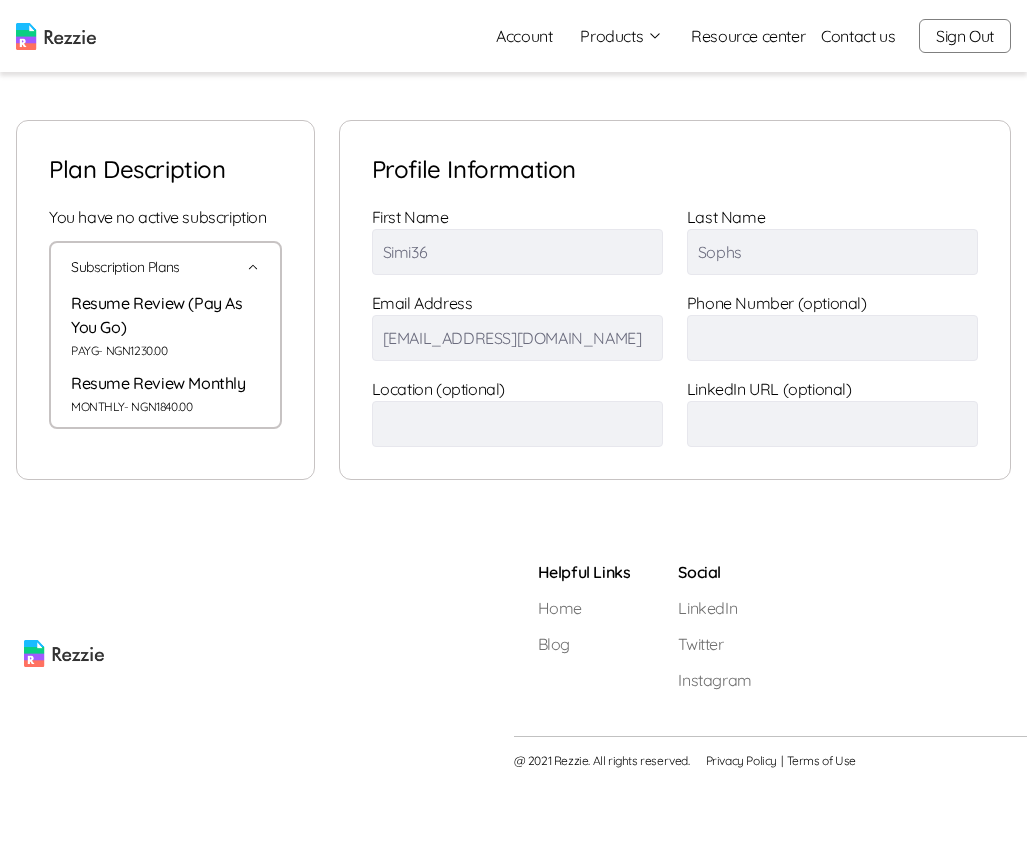 click on "Subscription Plans" at bounding box center [165, 267] 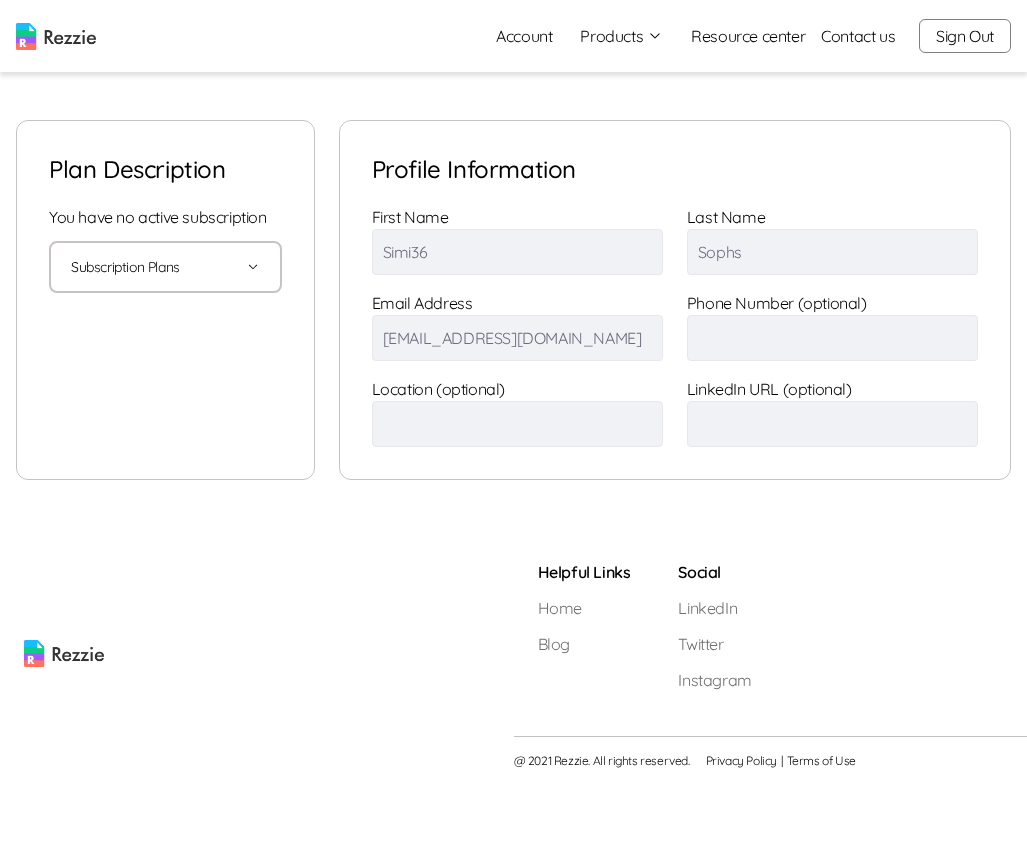 click on "Subscription Plans" at bounding box center (165, 267) 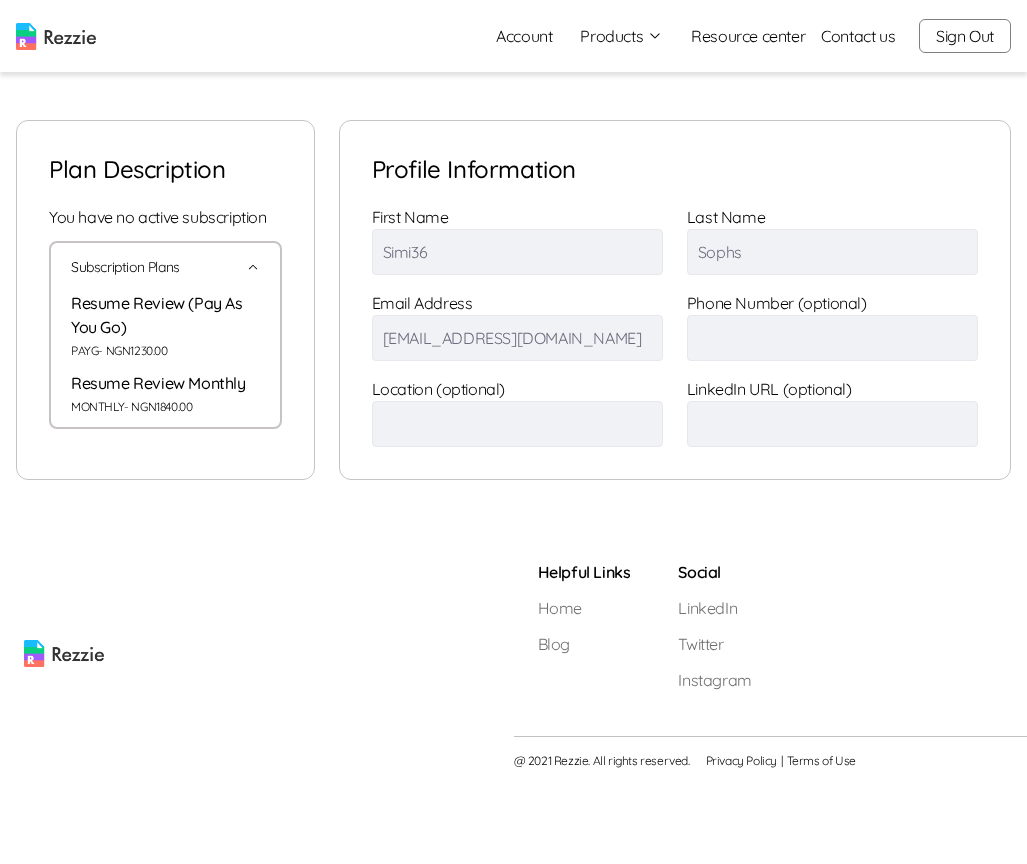 click on "MONTHLY  - NGN 1840.00" at bounding box center [165, 407] 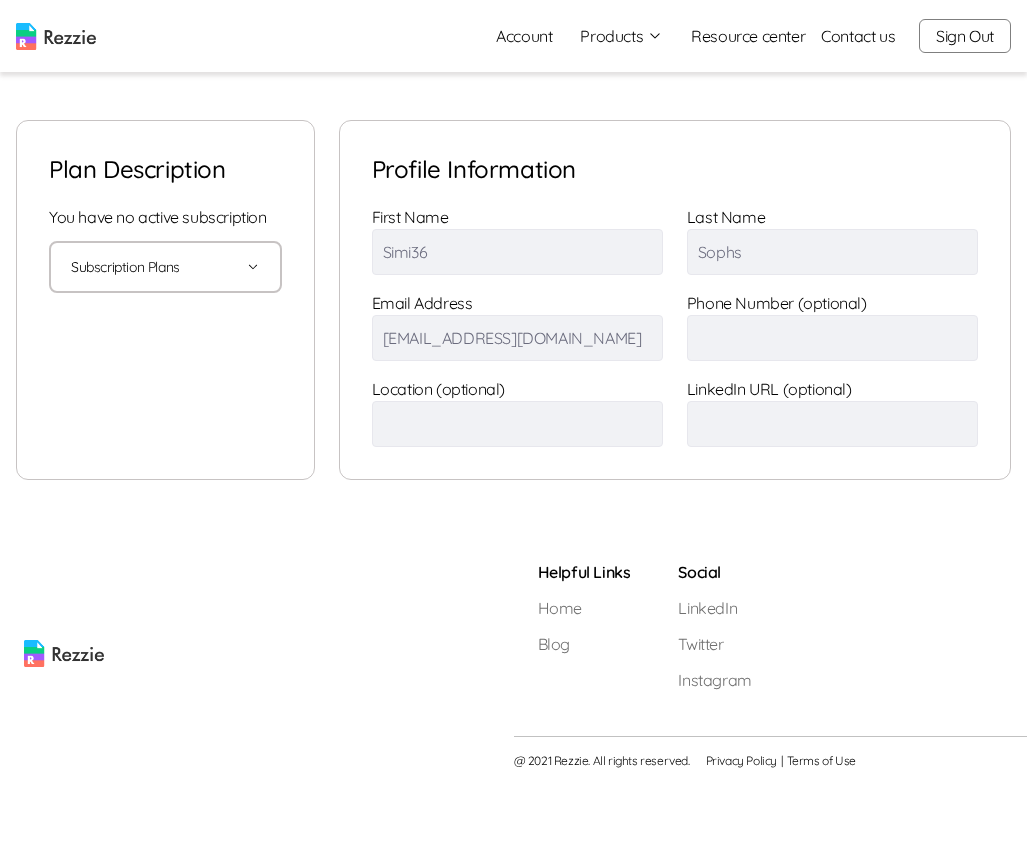 click 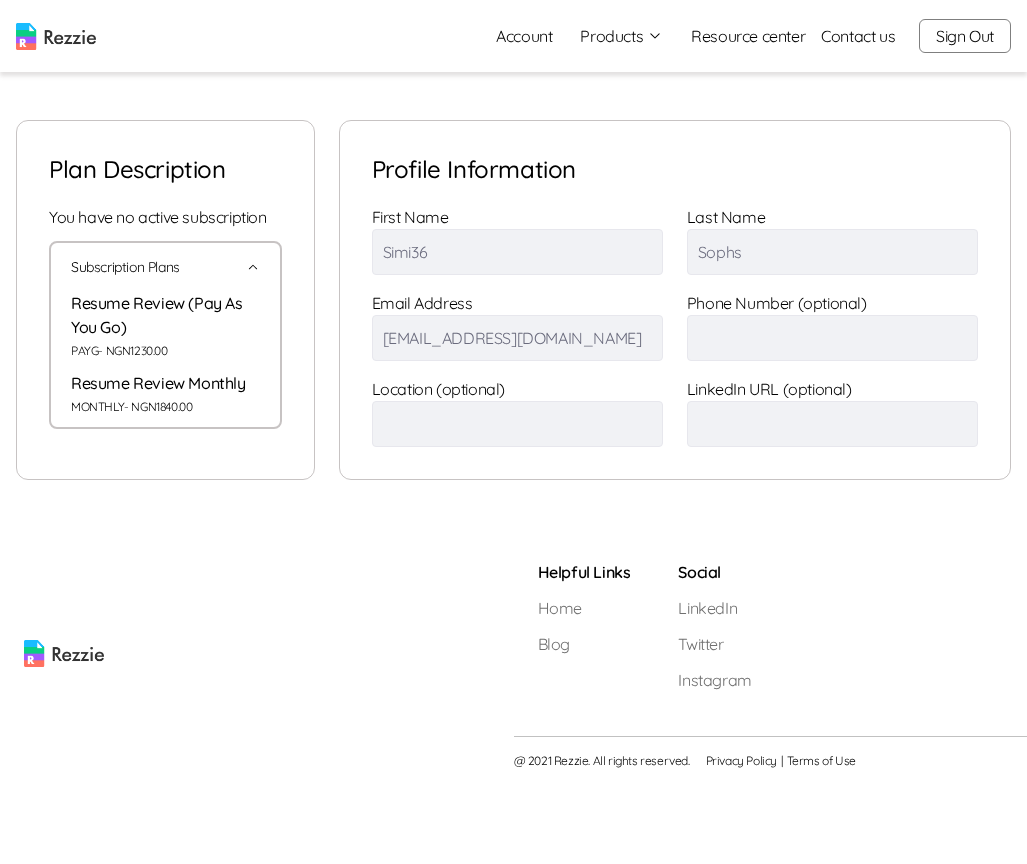 click on "Subscription Plans" at bounding box center (165, 267) 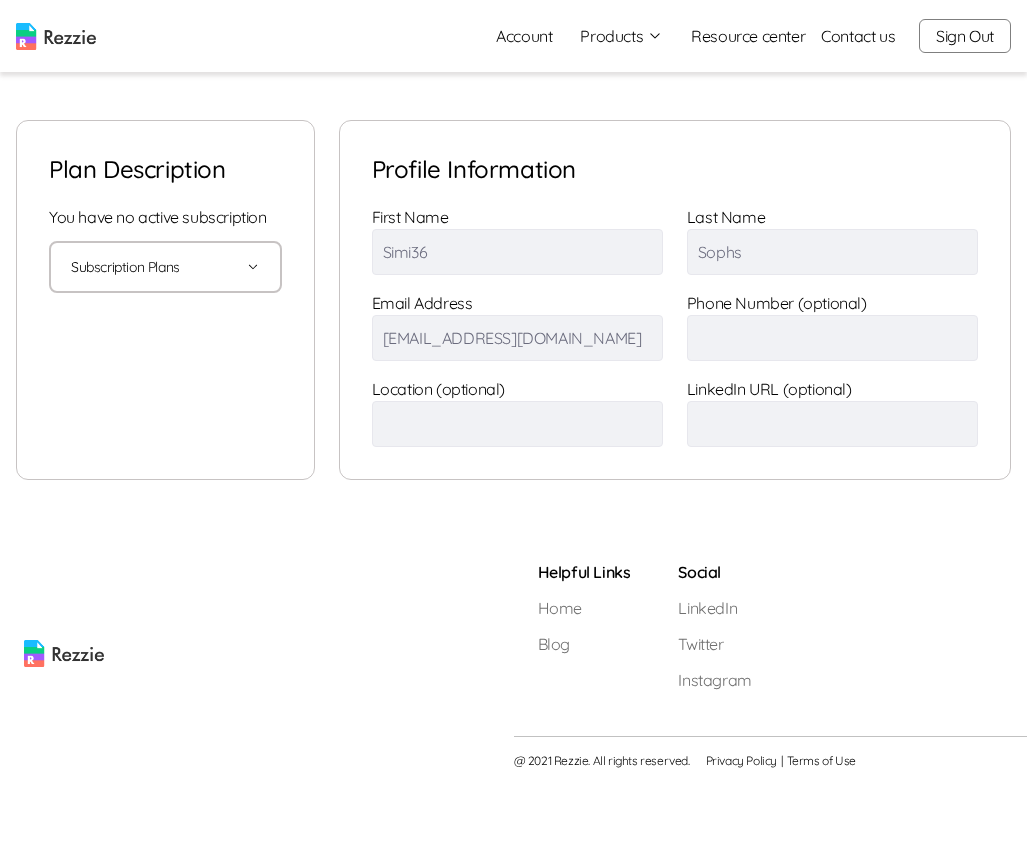 click on "Subscription Plans" at bounding box center (165, 267) 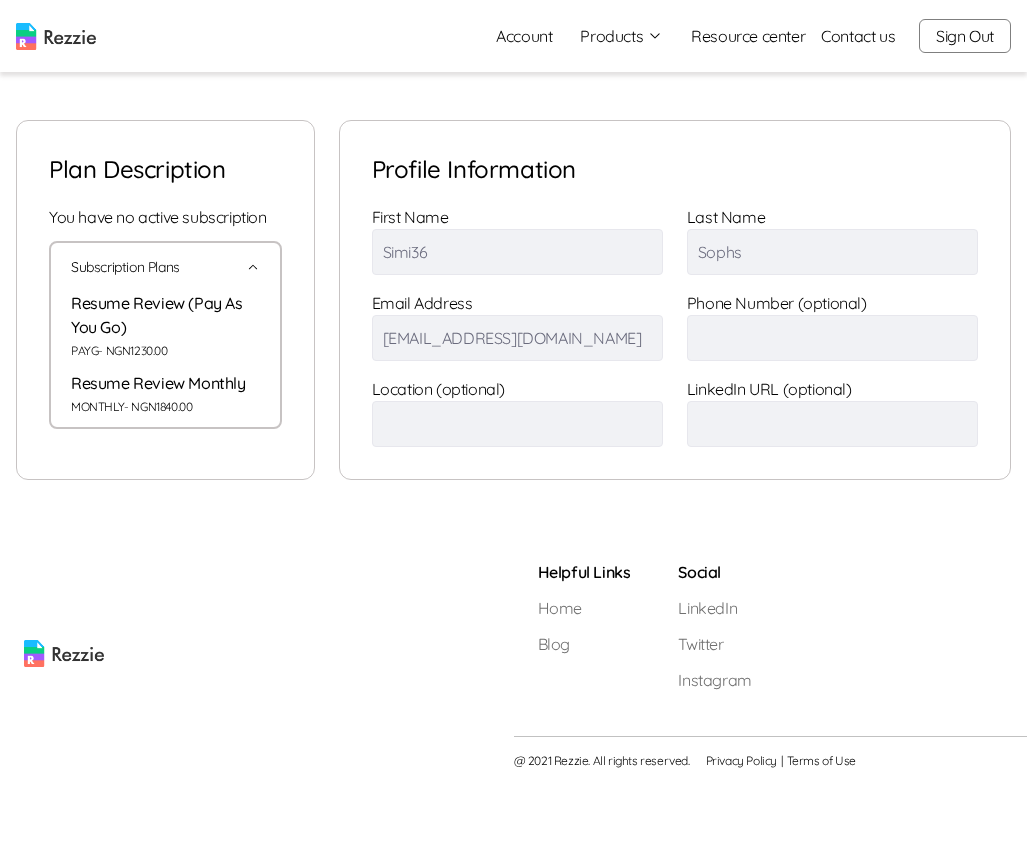 click on "Subscription Plans" at bounding box center (165, 267) 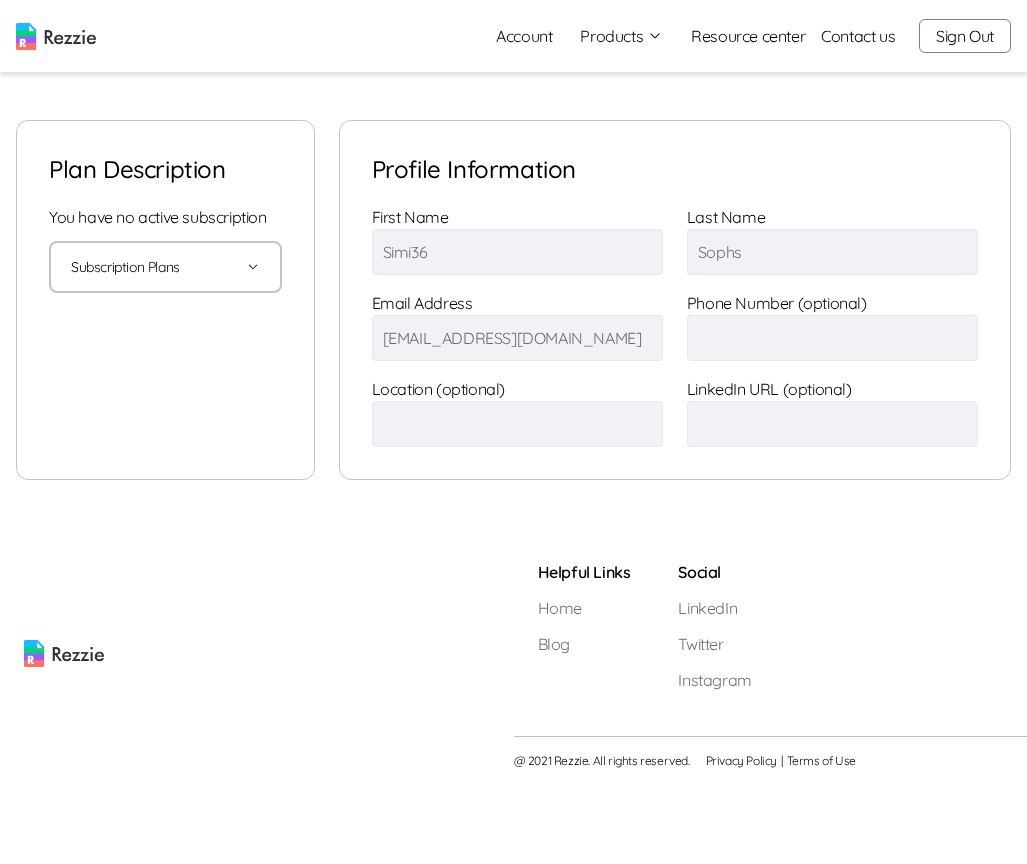 click on "Subscription Plans" at bounding box center [165, 267] 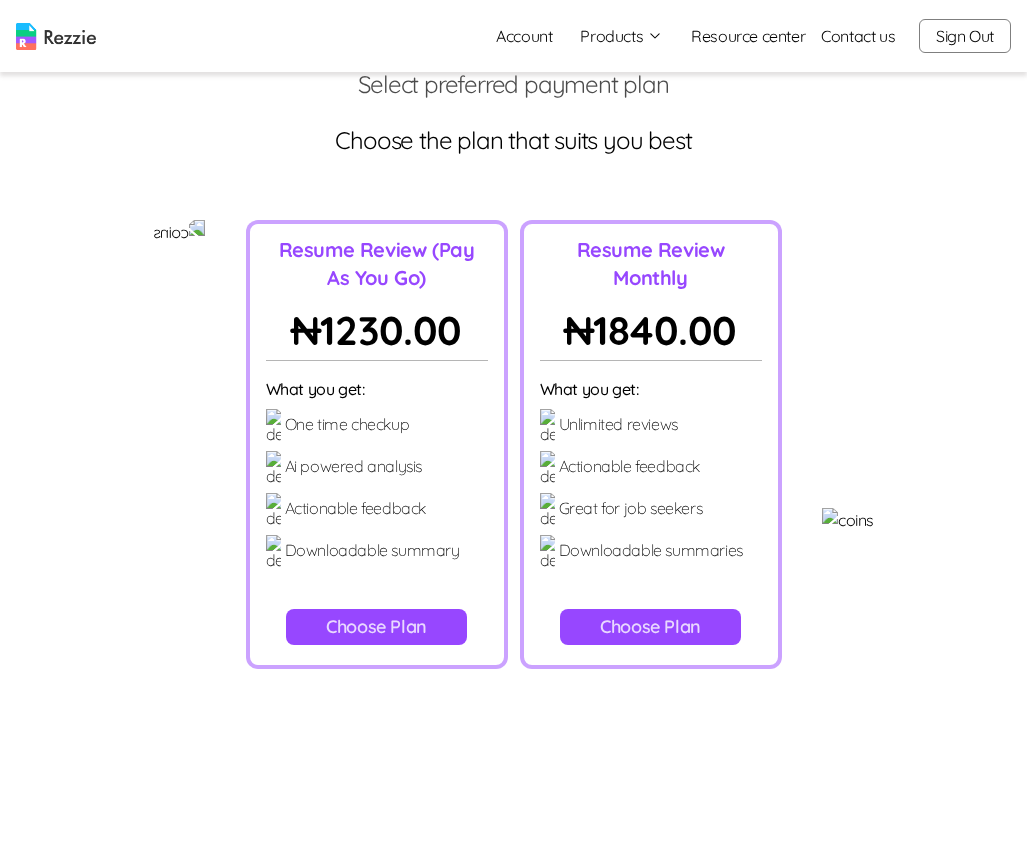 scroll, scrollTop: 73, scrollLeft: 0, axis: vertical 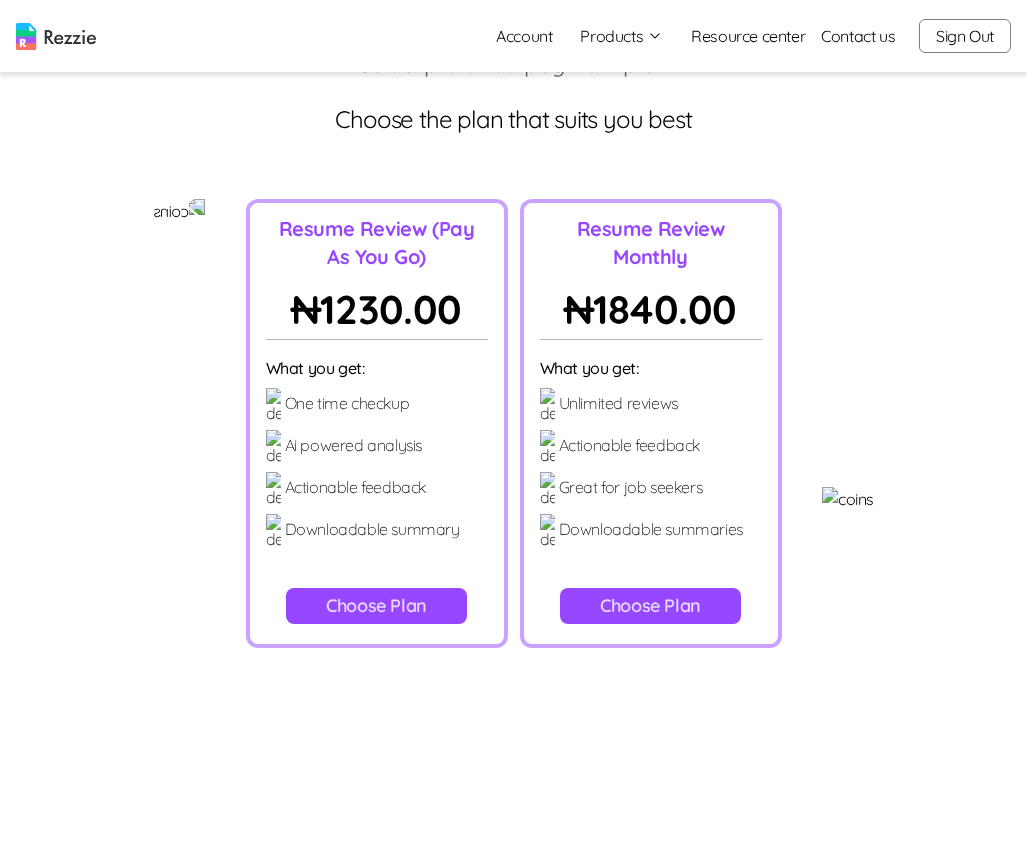 click on "Choose Plan" at bounding box center [376, 606] 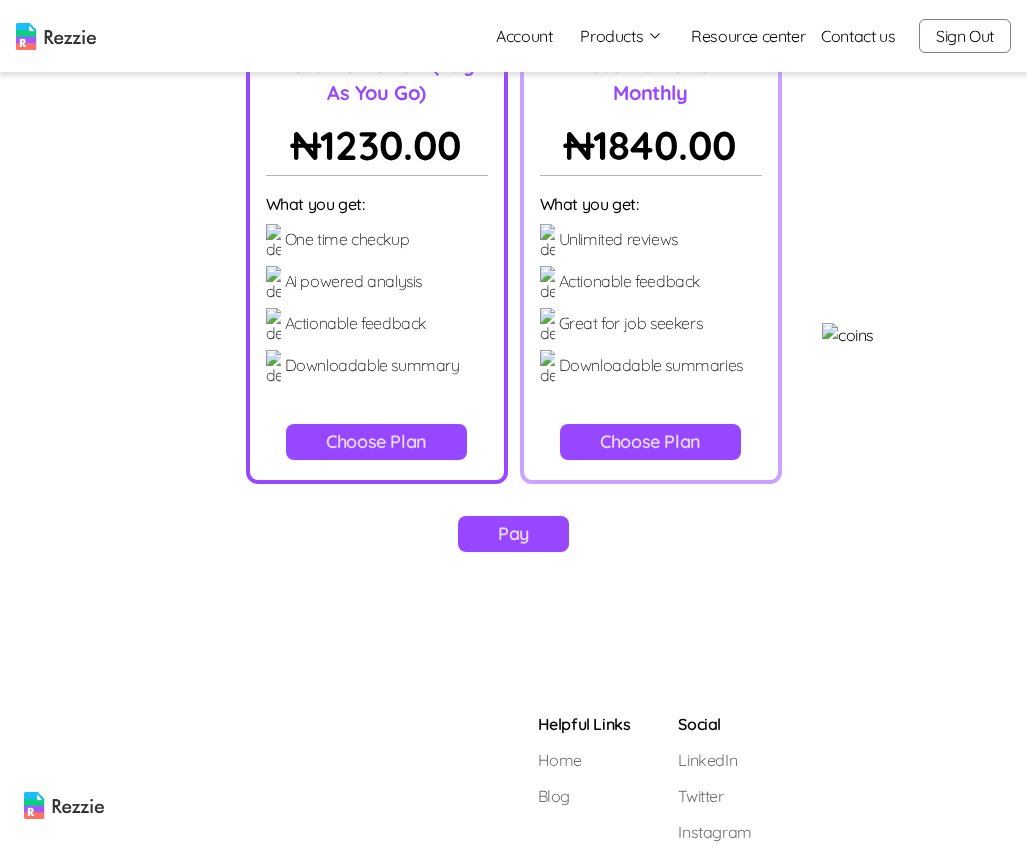 scroll, scrollTop: 253, scrollLeft: 0, axis: vertical 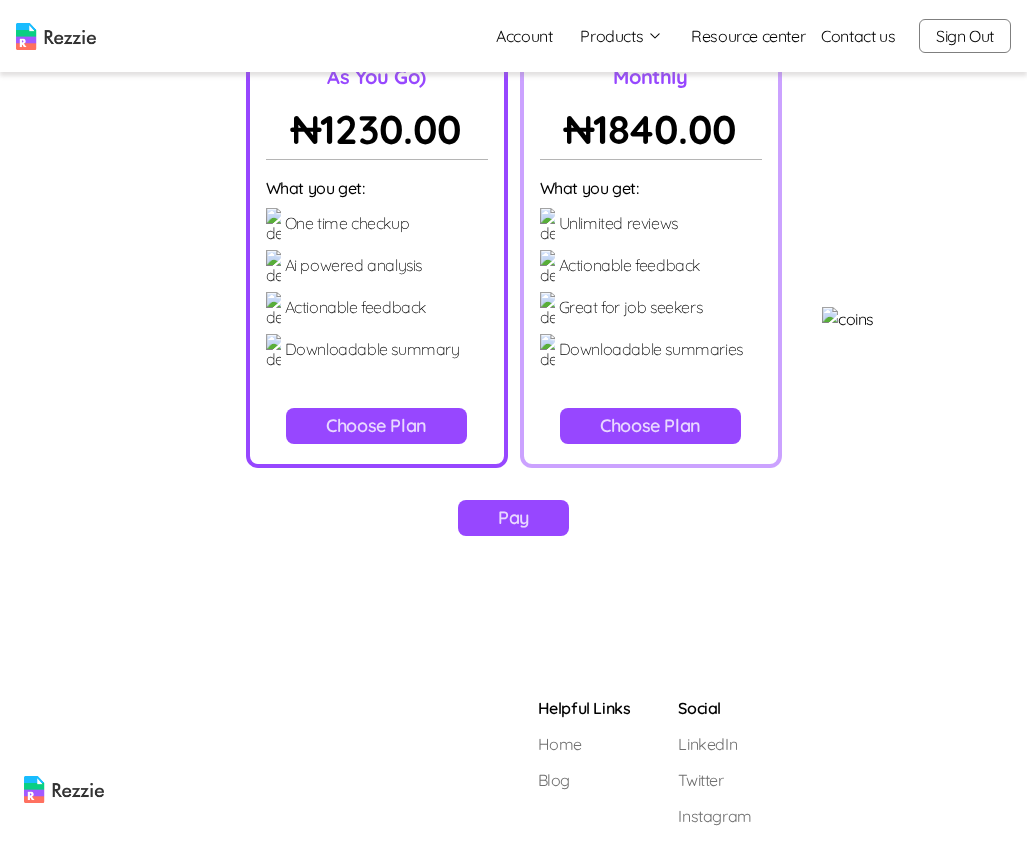 click on "Pay" at bounding box center [513, 518] 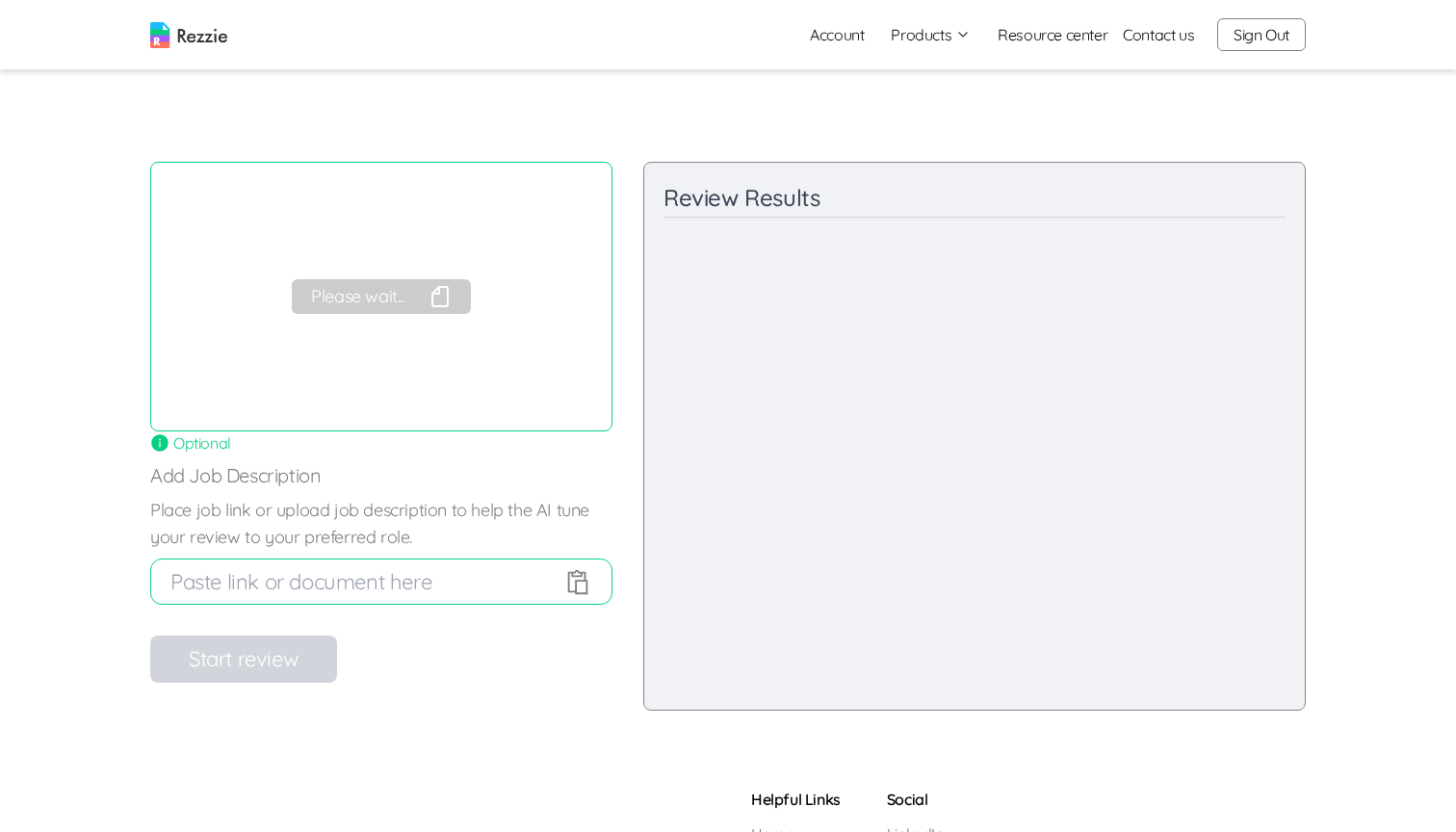 scroll, scrollTop: 0, scrollLeft: 0, axis: both 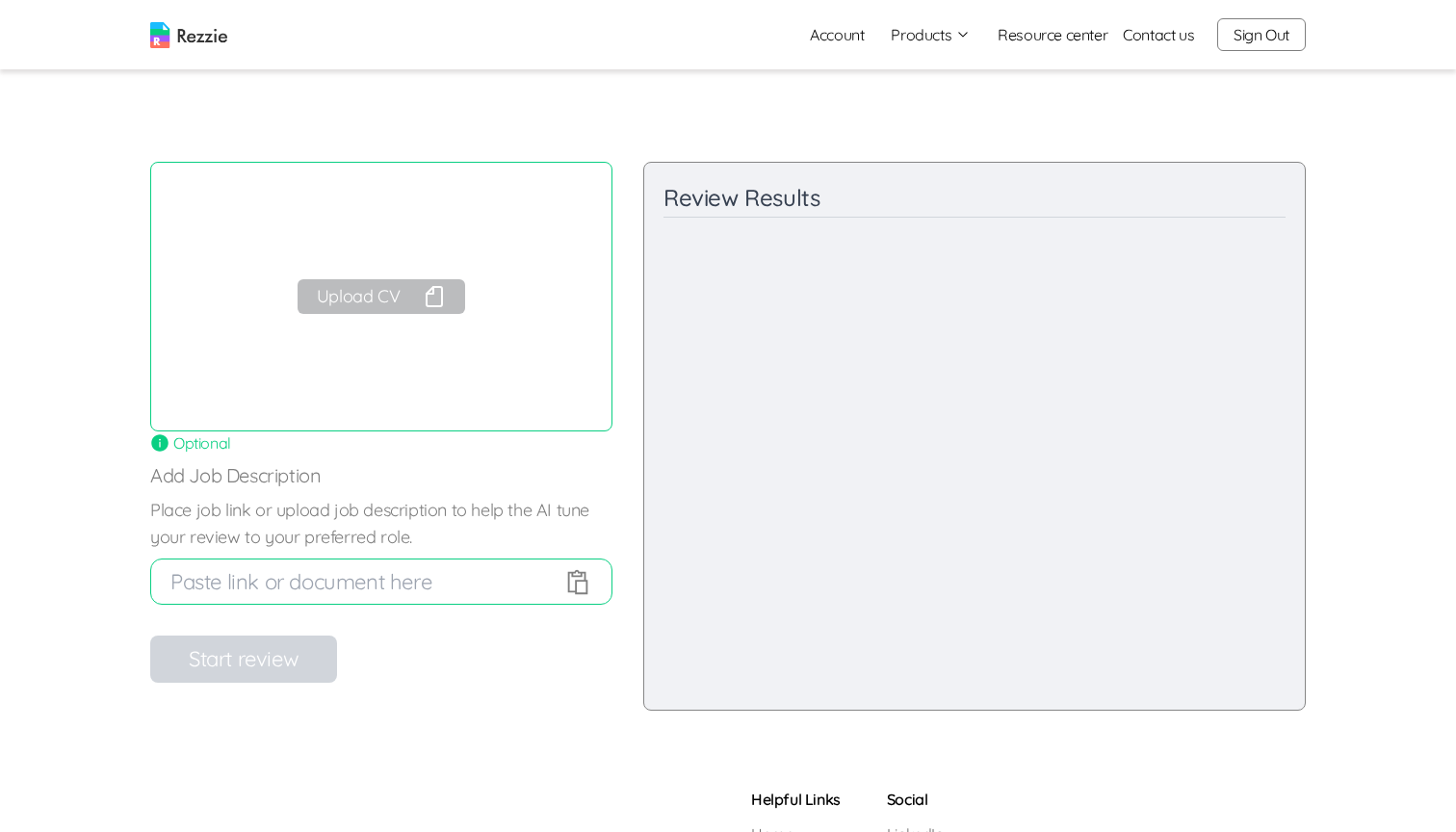 click on "Account" at bounding box center (837, 35) 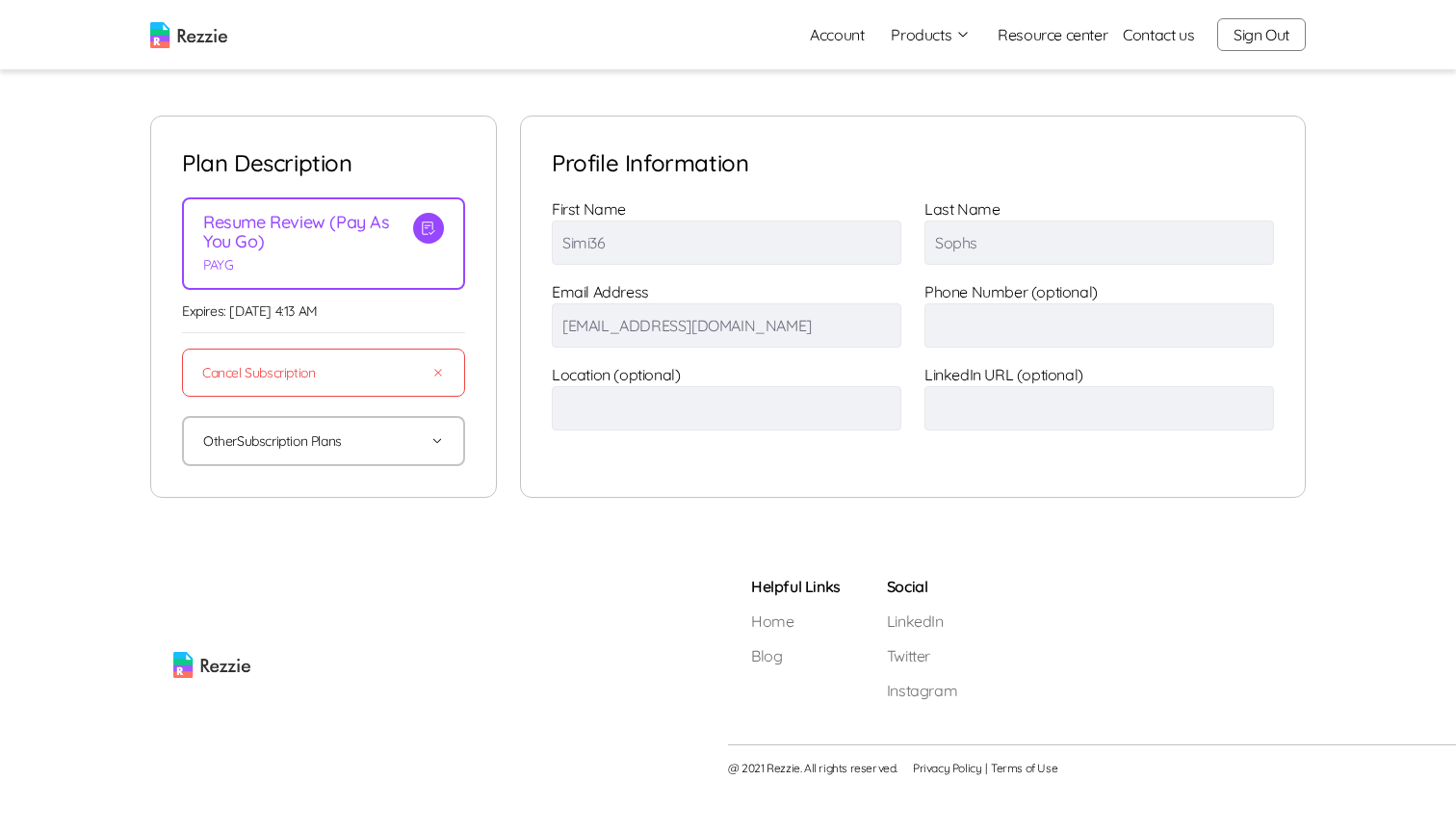 click on "Cancel Subscription" at bounding box center (324, 373) 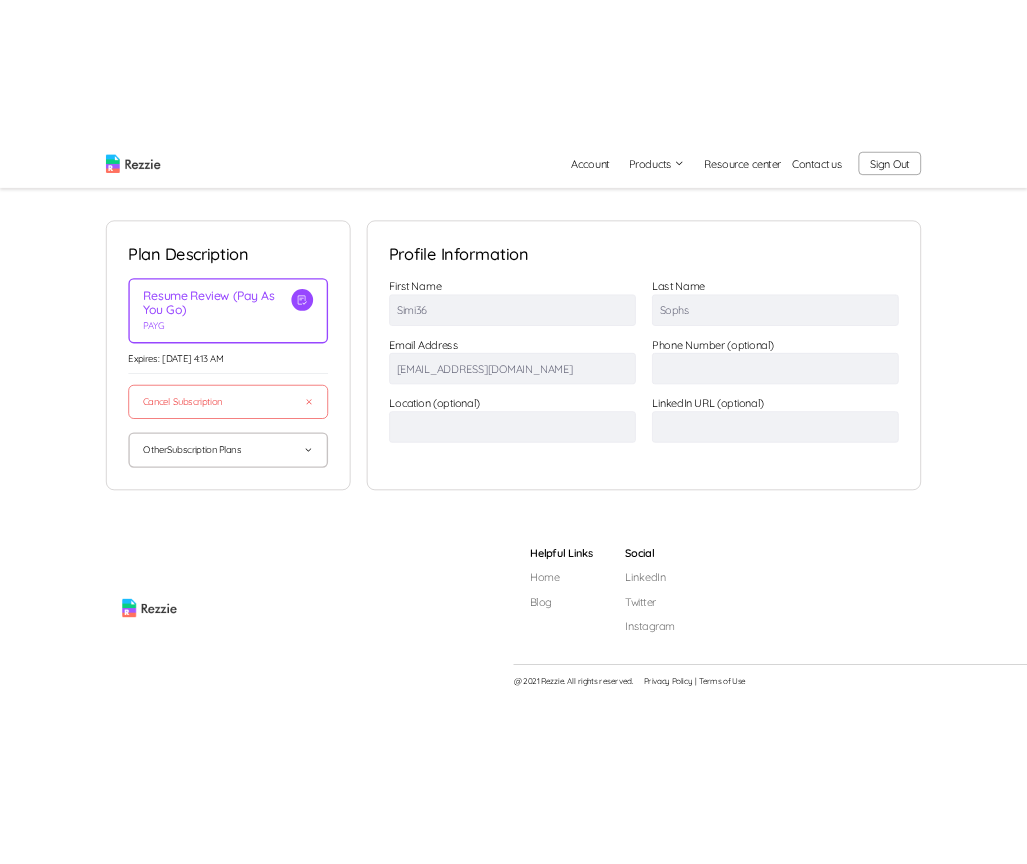 scroll, scrollTop: 0, scrollLeft: 0, axis: both 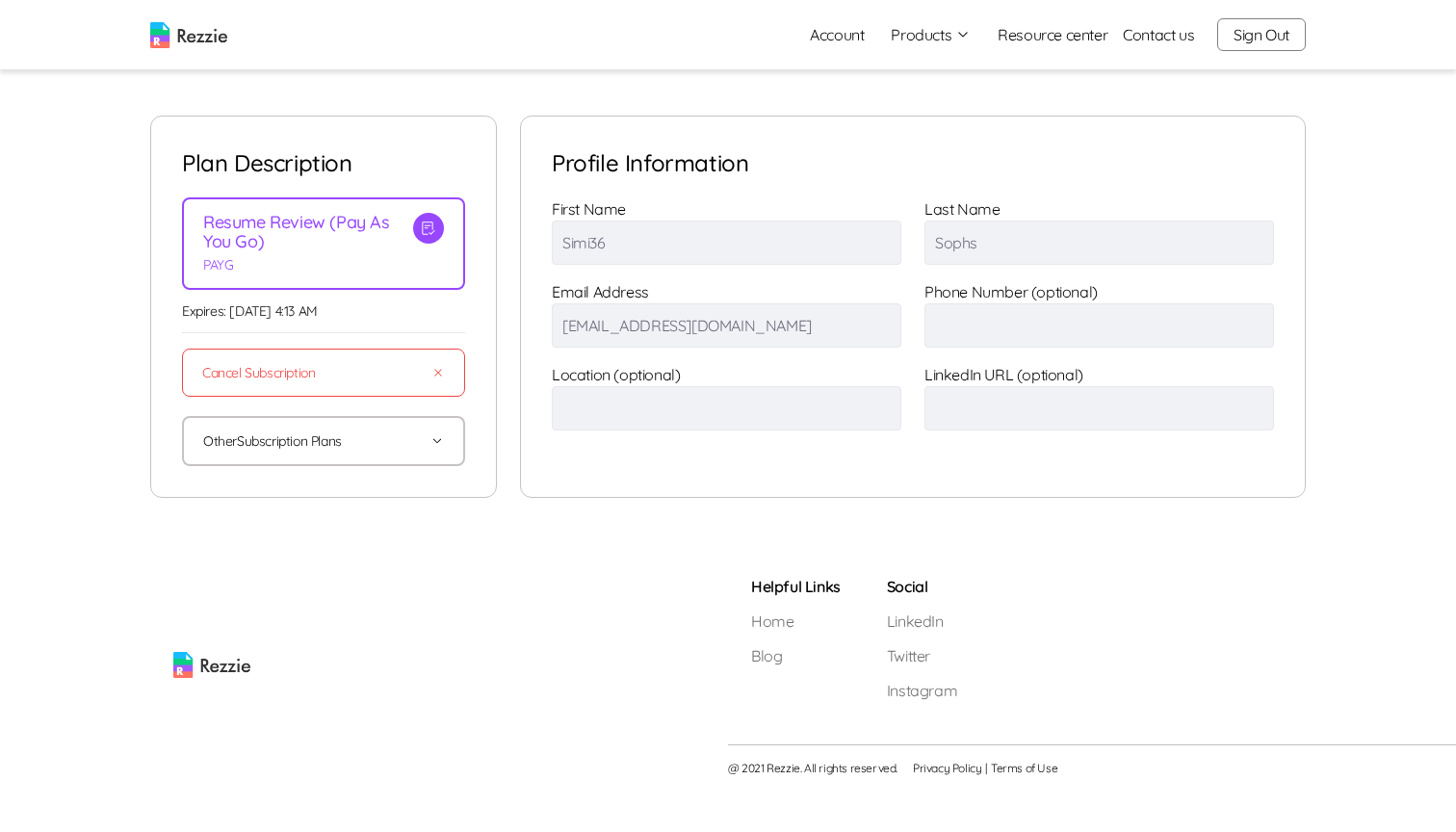 click on "Cancel Subscription" at bounding box center (324, 373) 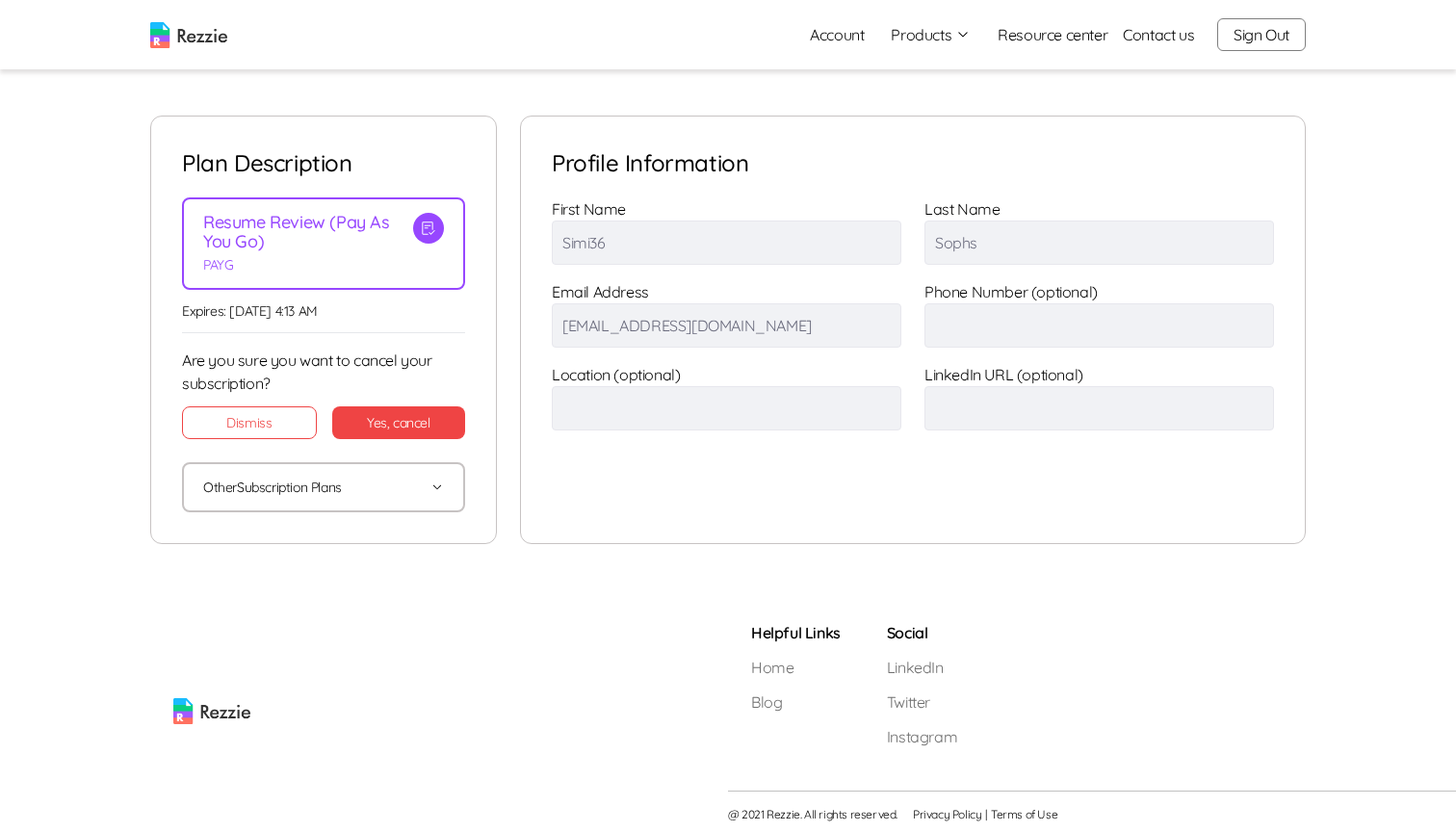 click on "Yes, cancel" at bounding box center [399, 423] 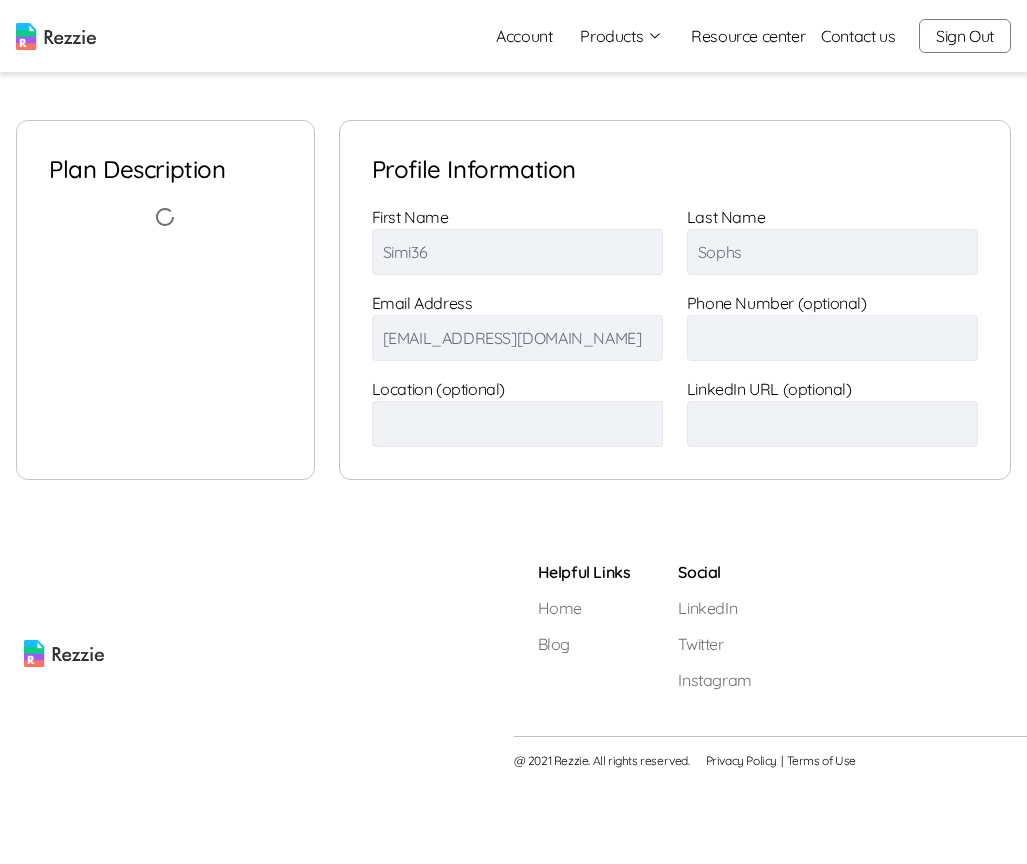 scroll, scrollTop: 0, scrollLeft: 0, axis: both 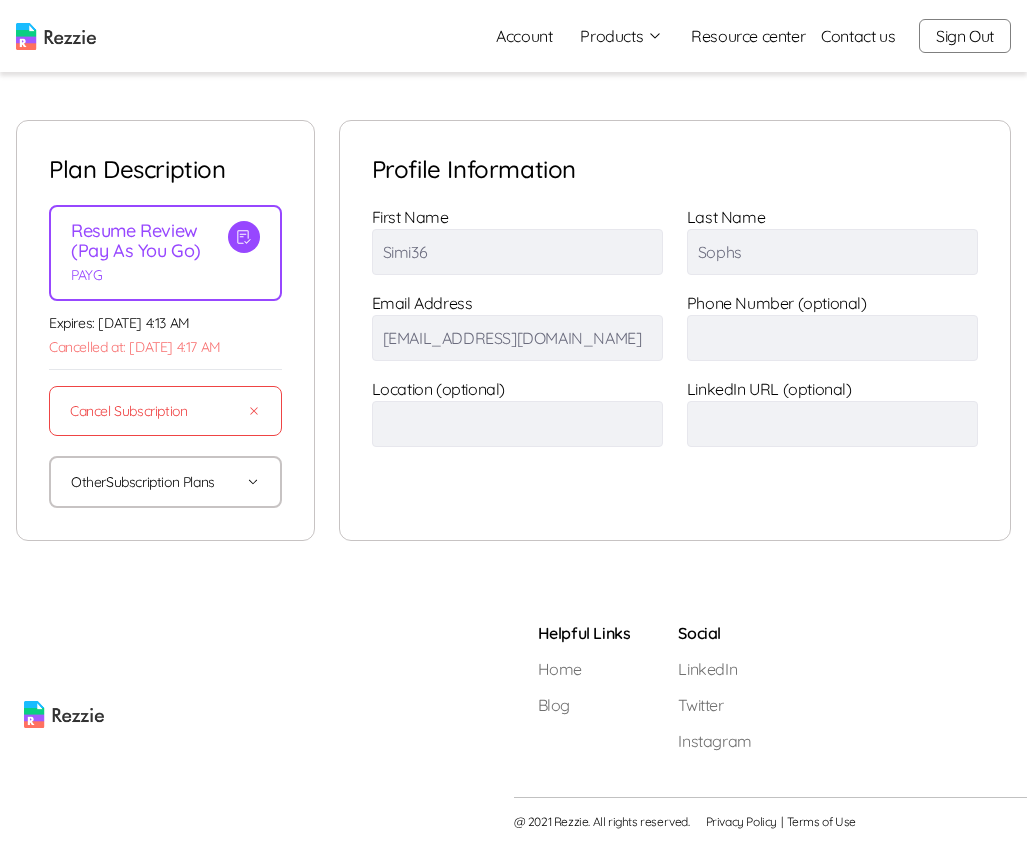 click on "Cancel Subscription" at bounding box center [165, 411] 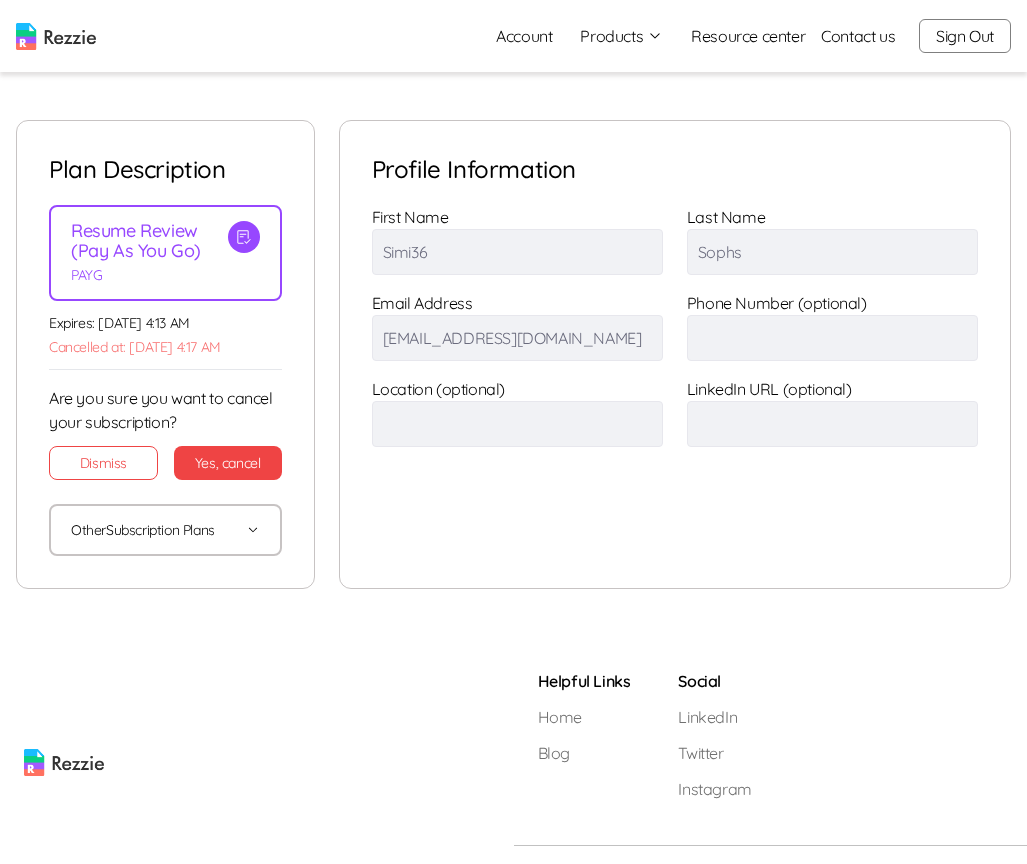 click on "Yes, cancel" at bounding box center [228, 463] 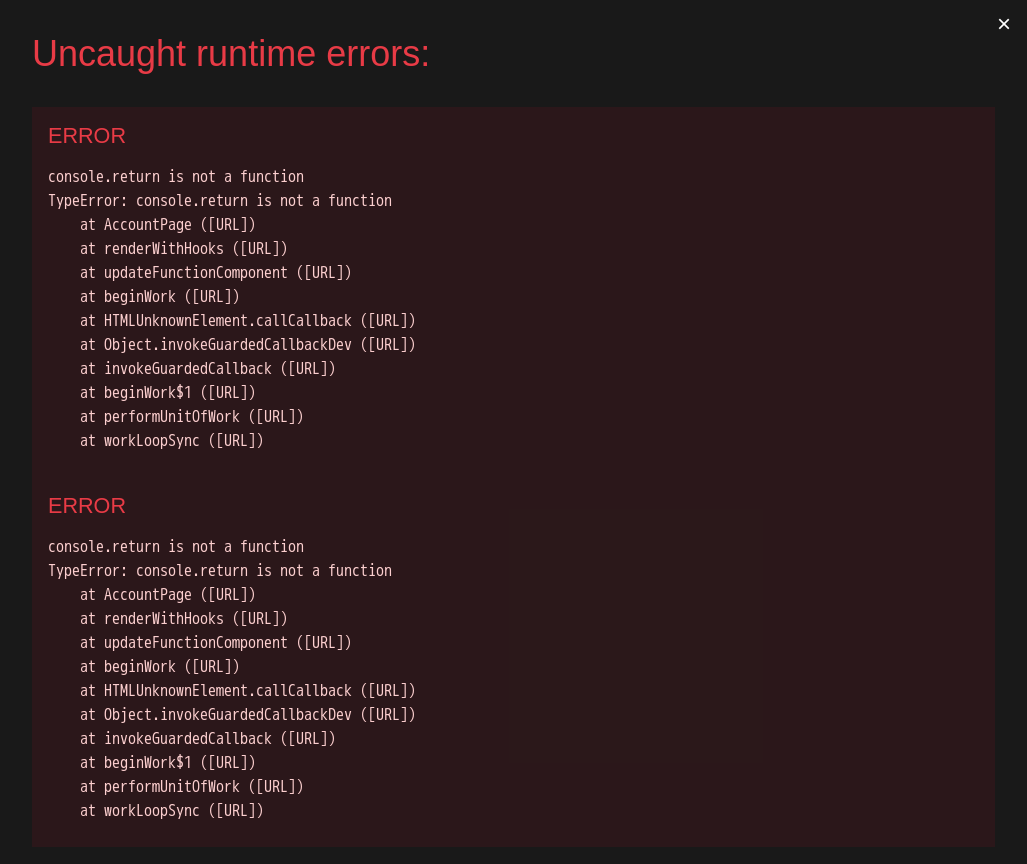 scroll, scrollTop: 0, scrollLeft: 0, axis: both 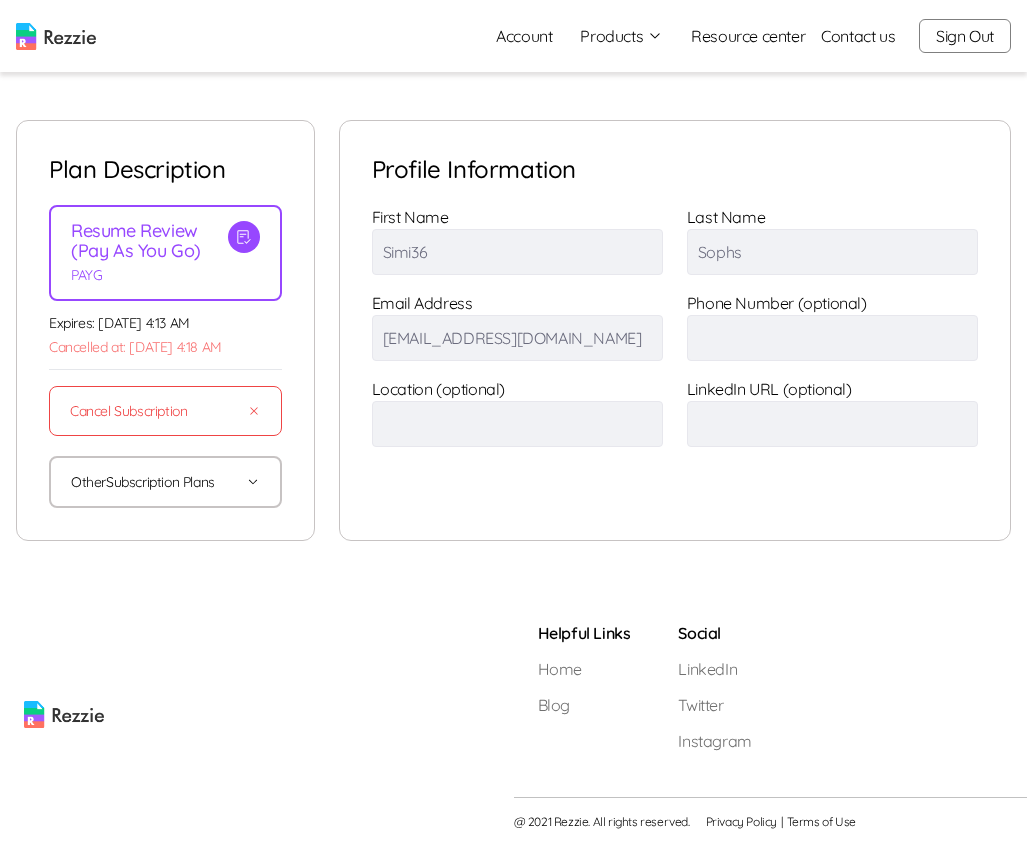 click on "Cancel Subscription" at bounding box center [165, 411] 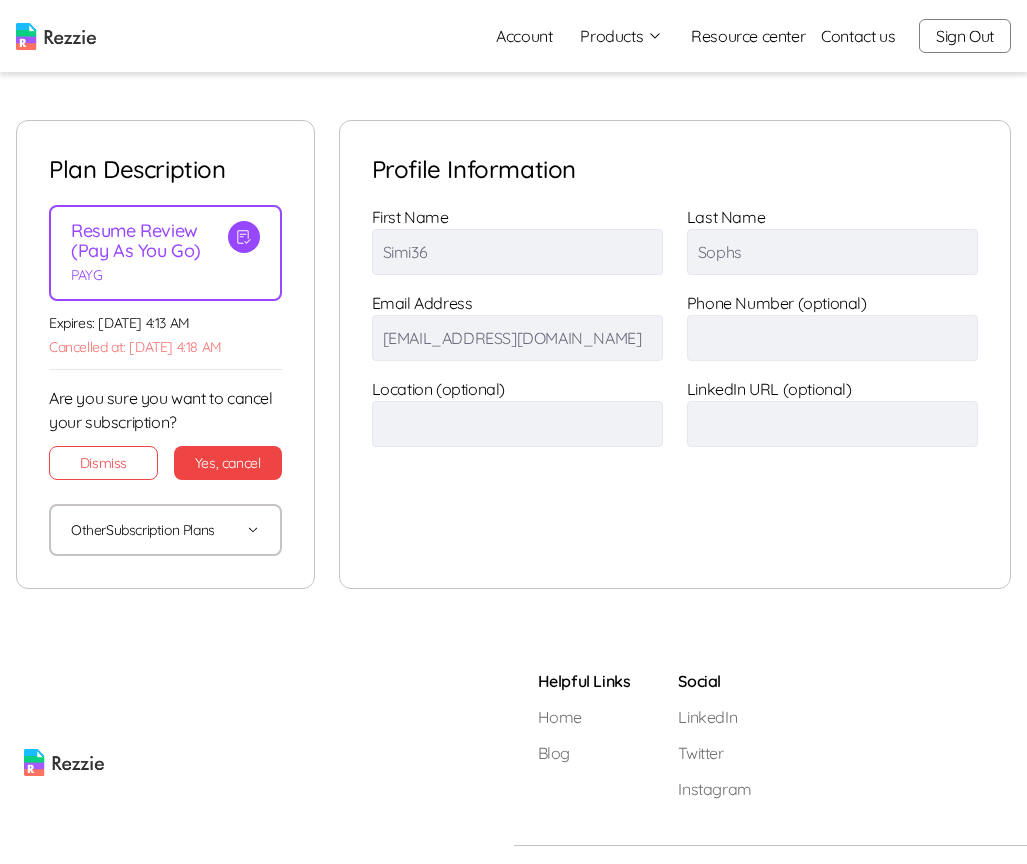 click on "Yes, cancel" at bounding box center [228, 463] 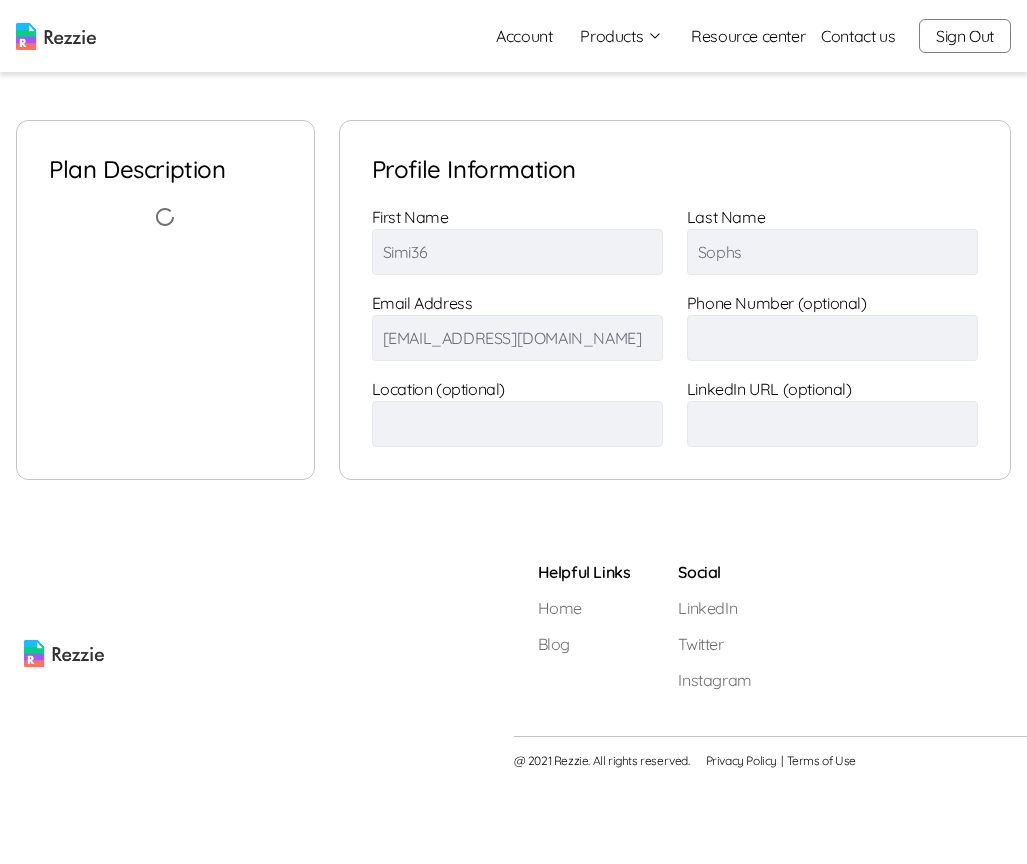scroll, scrollTop: 0, scrollLeft: 0, axis: both 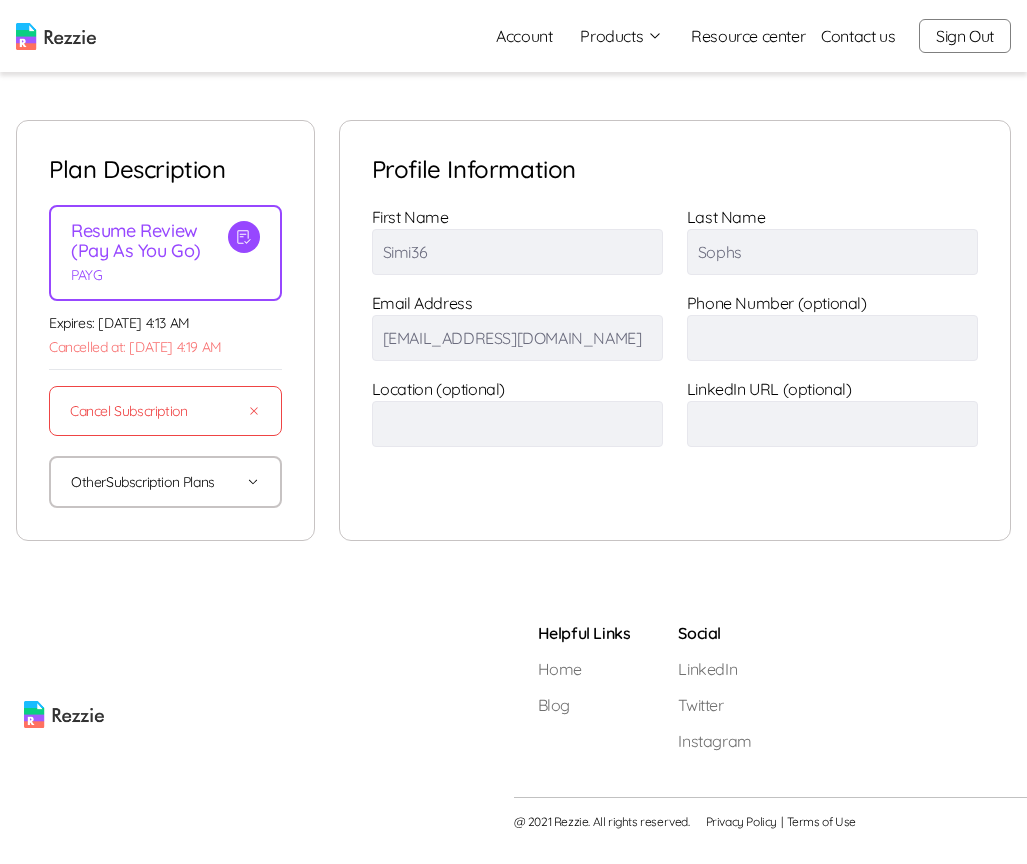 click on "Cancel Subscription" at bounding box center (165, 411) 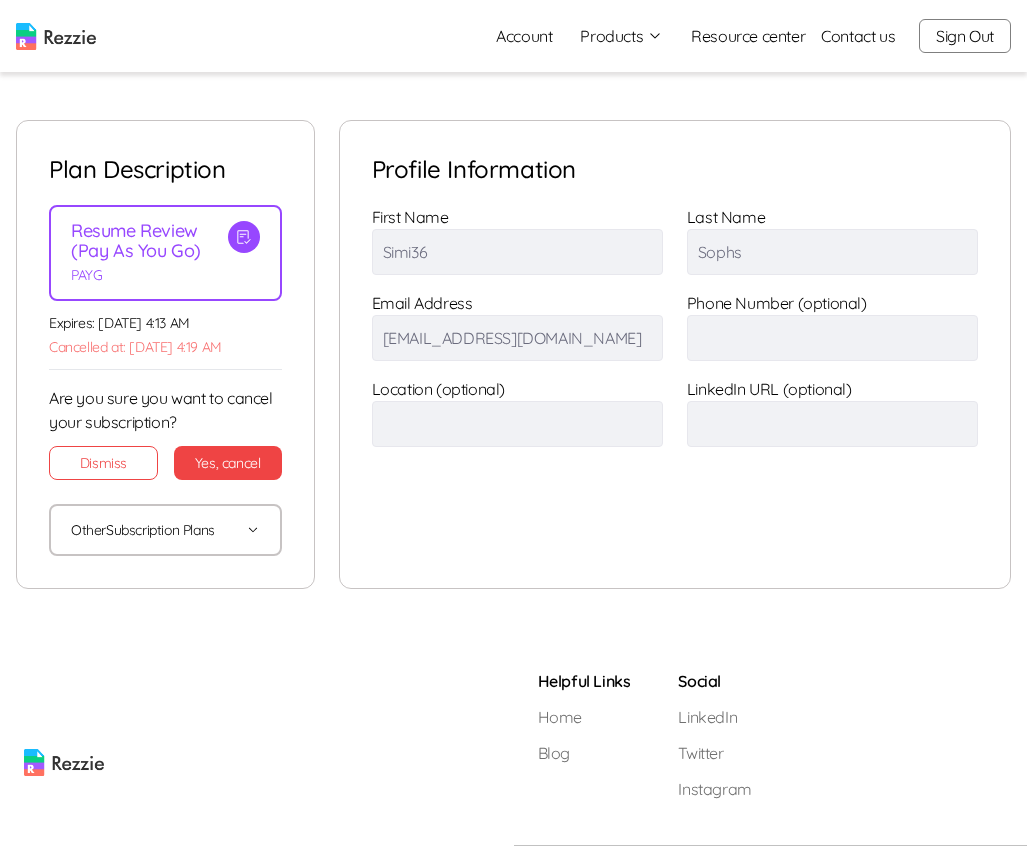 click on "Yes, cancel" at bounding box center (228, 463) 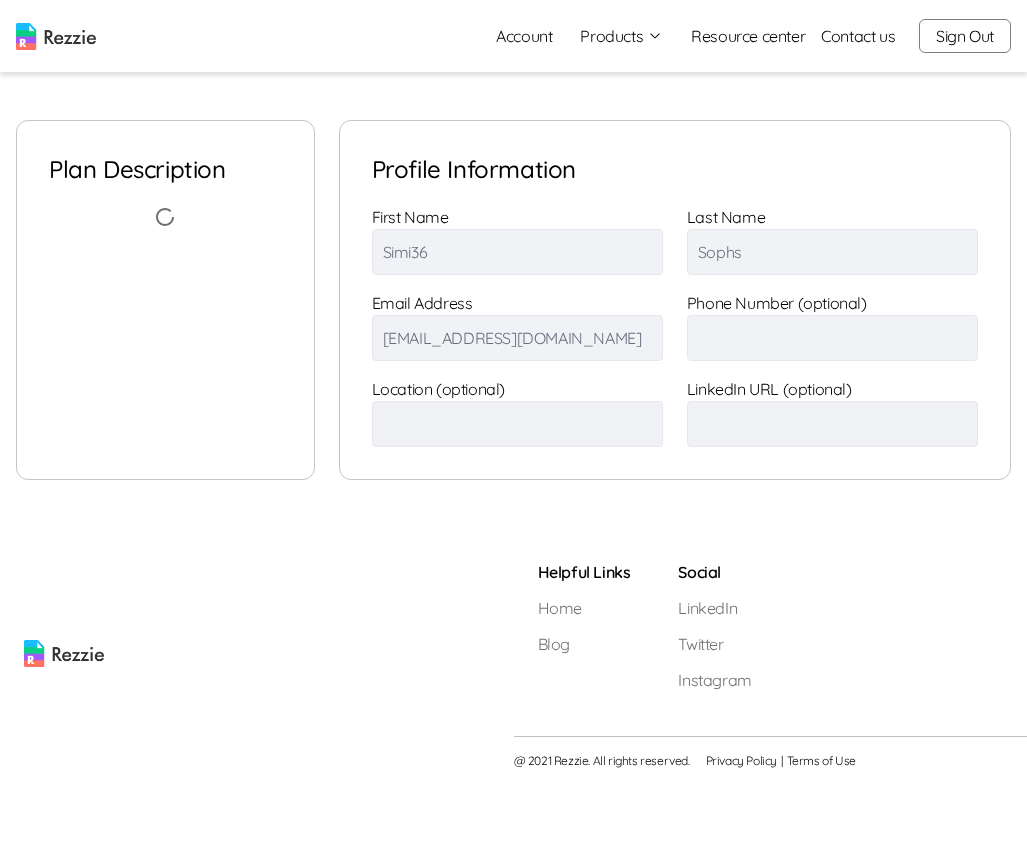 scroll, scrollTop: 0, scrollLeft: 0, axis: both 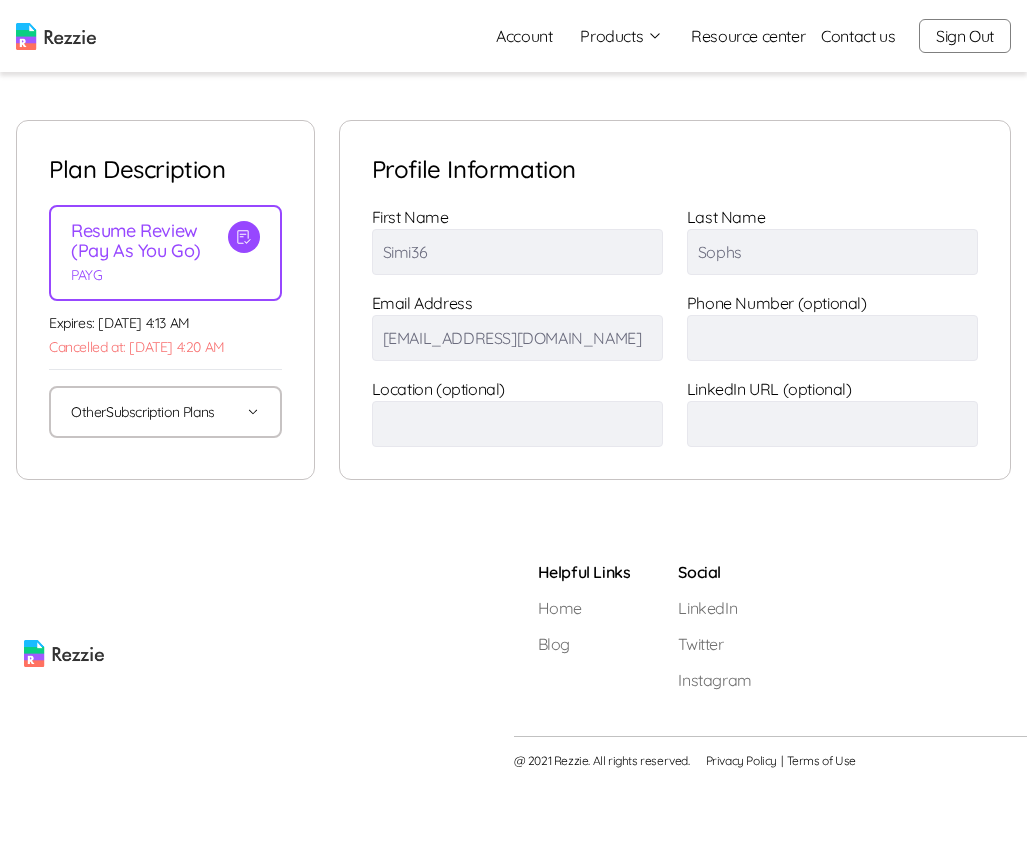 click on "Other  Subscription Plans" at bounding box center (165, 412) 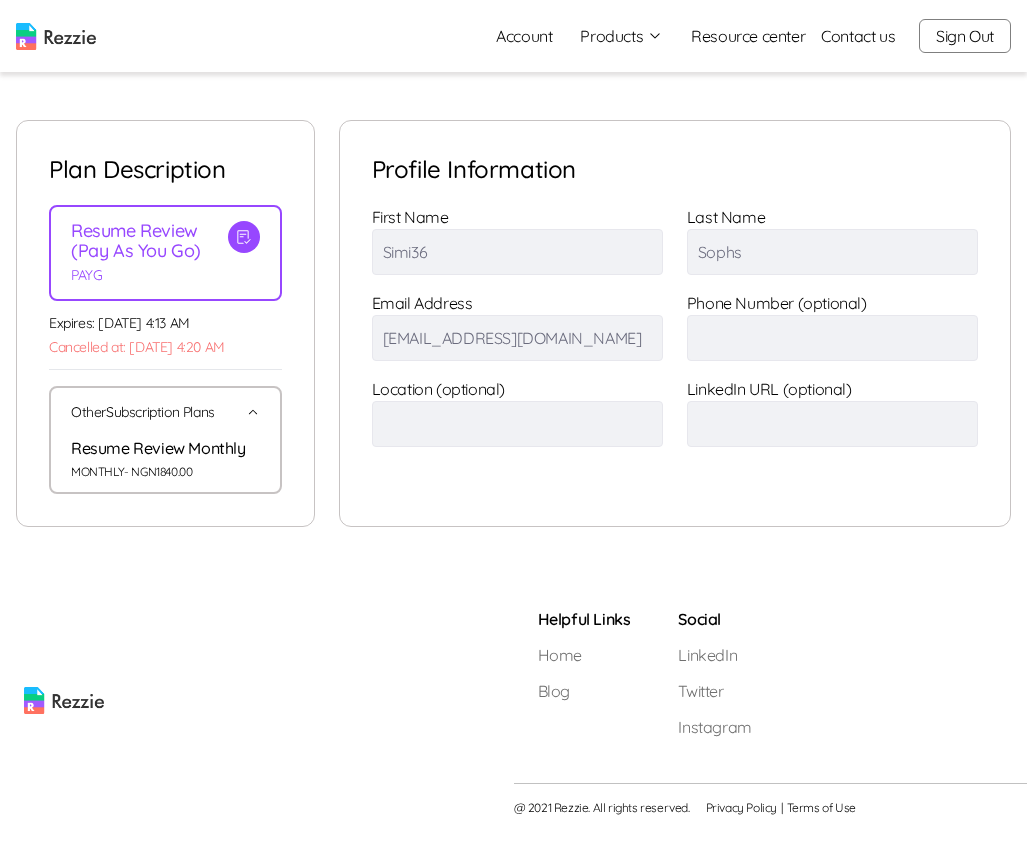 click on "Sign Out" at bounding box center (965, 36) 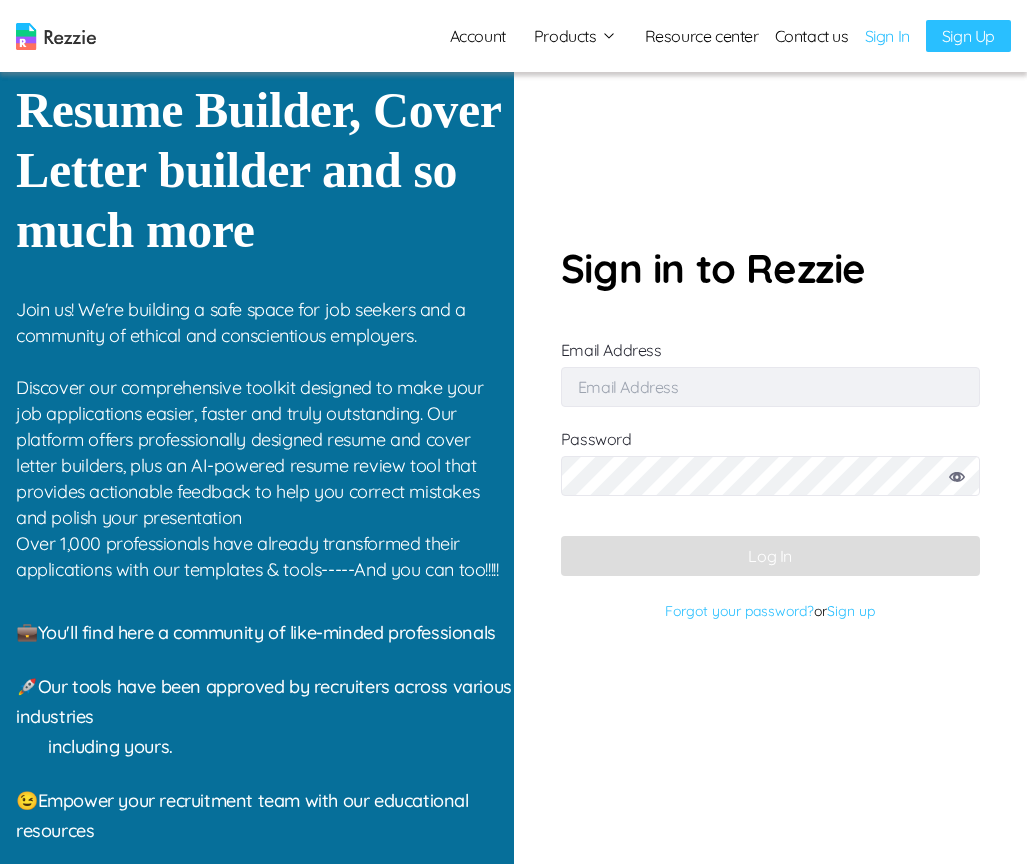 click on "Email Address" at bounding box center (770, 387) 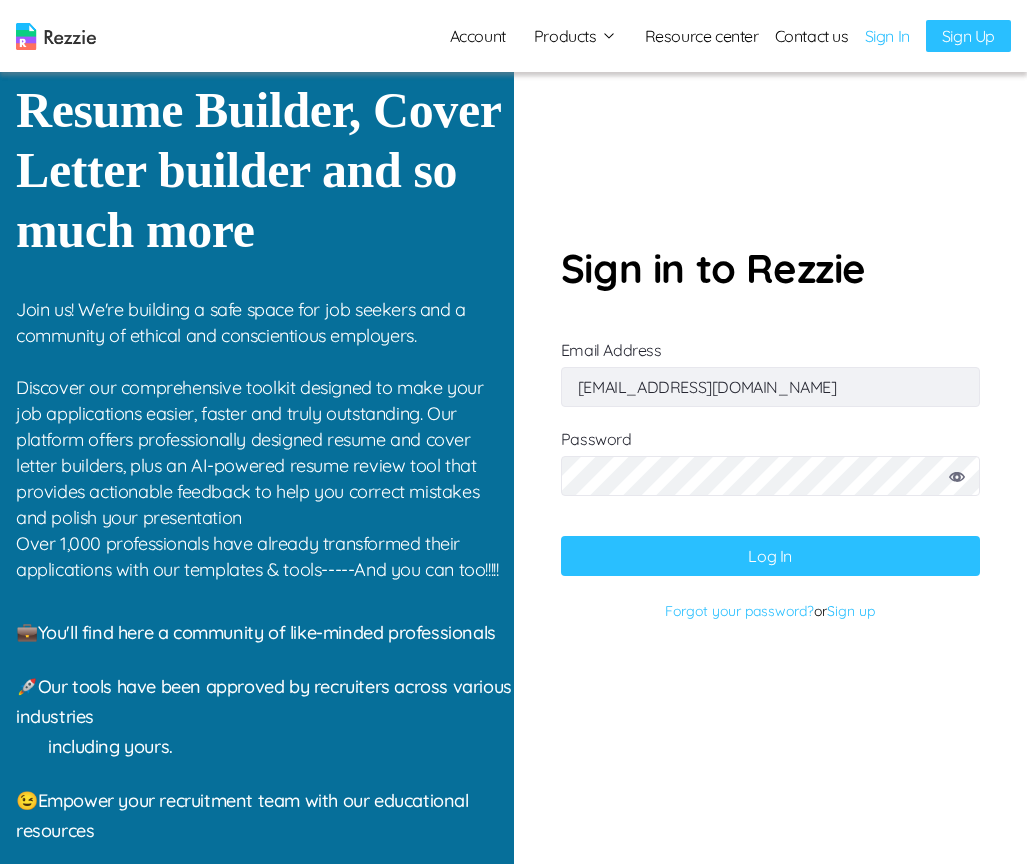 click on "simisophs+36@gmail.com" at bounding box center (770, 387) 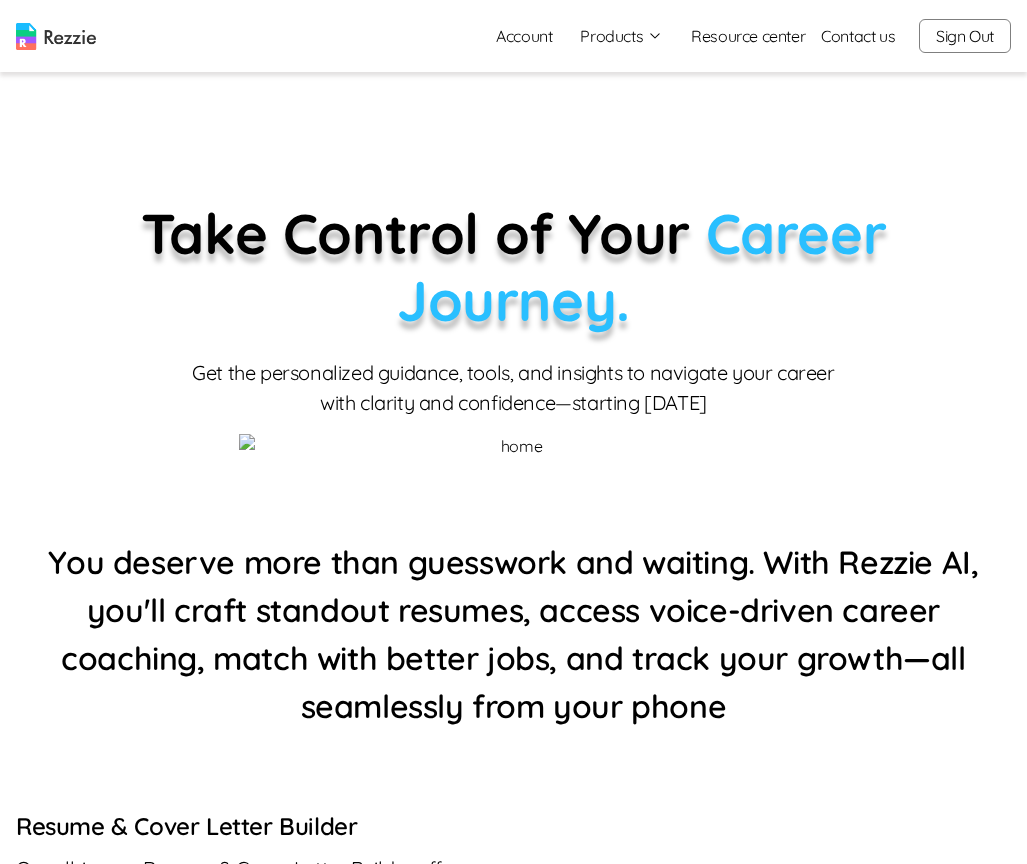 click on "Account" at bounding box center (524, 36) 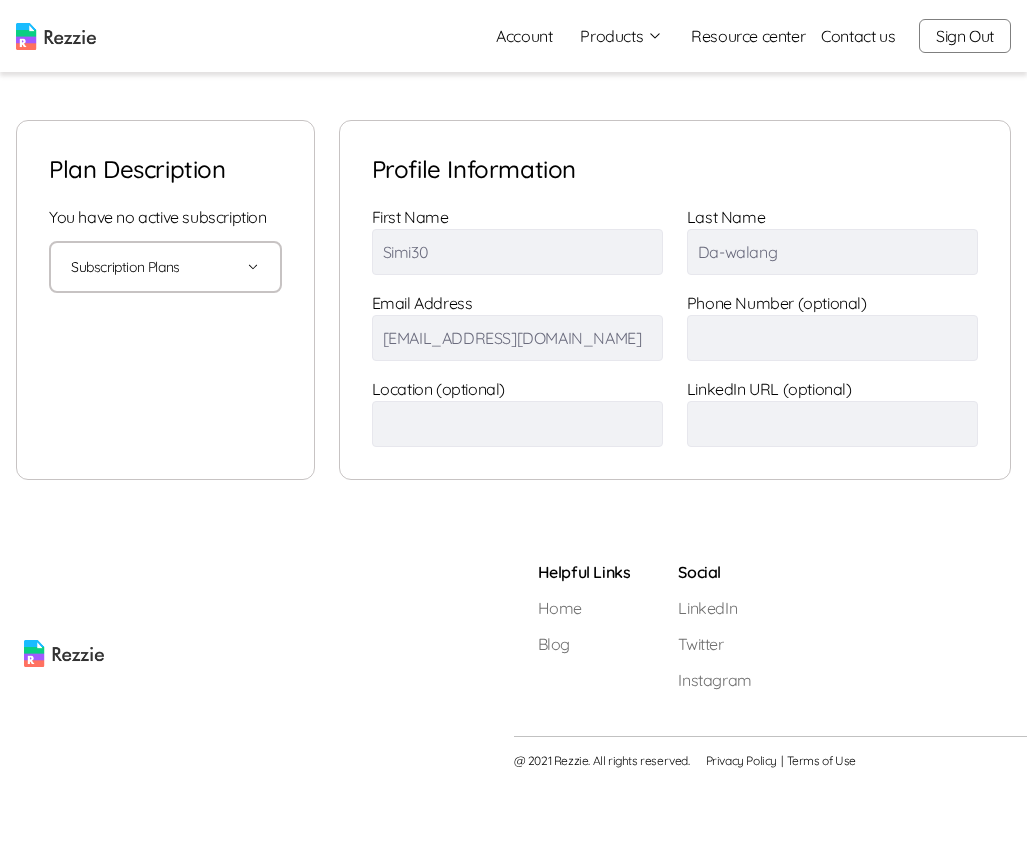 click on "Subscription Plans" at bounding box center [165, 267] 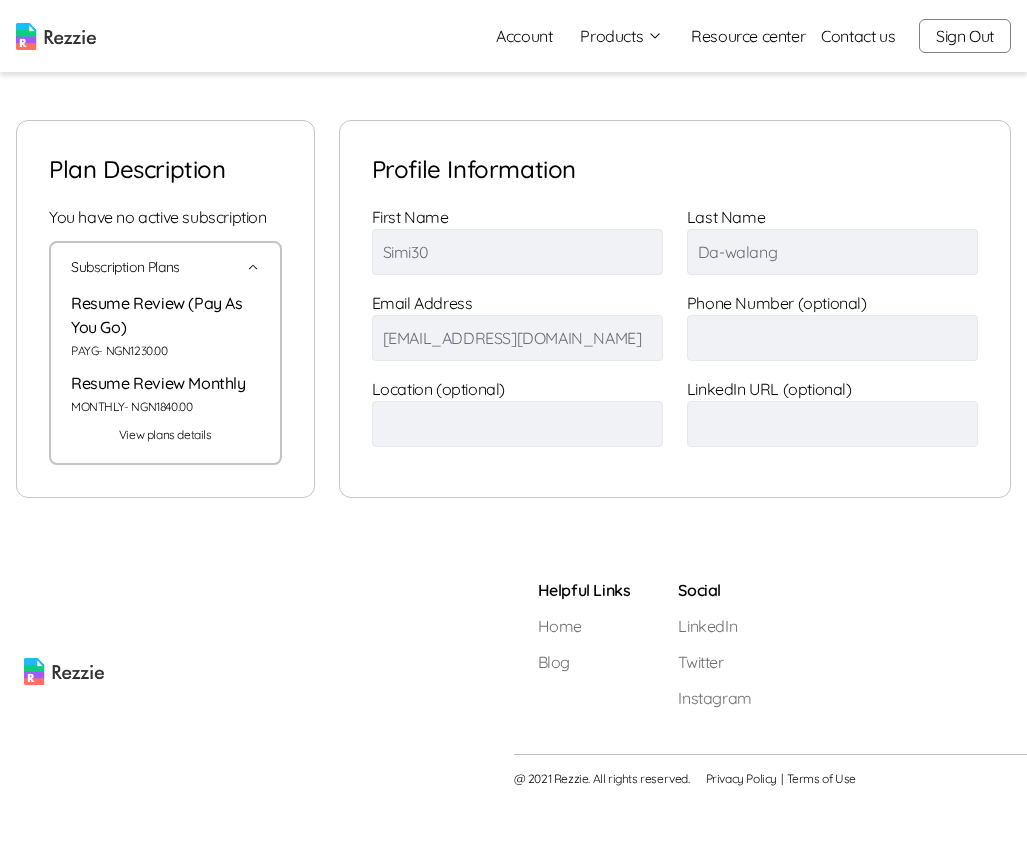 click on "Sign Out" at bounding box center [965, 36] 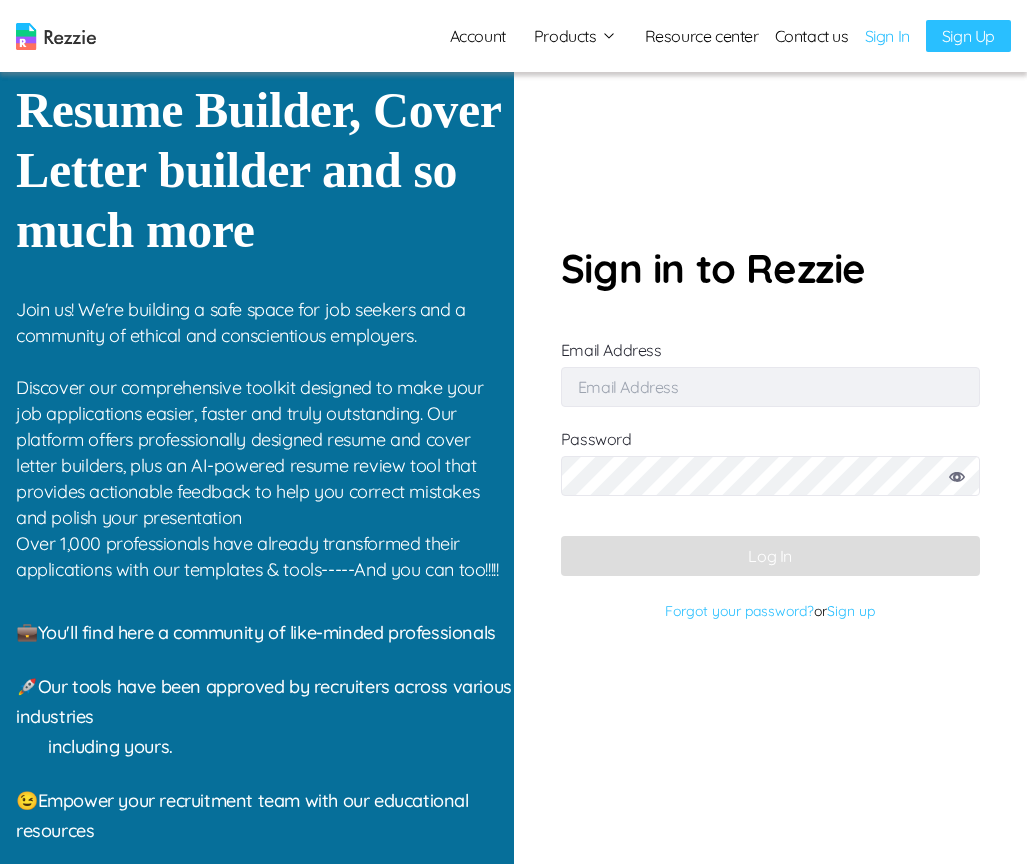 click on "Email Address" at bounding box center [770, 387] 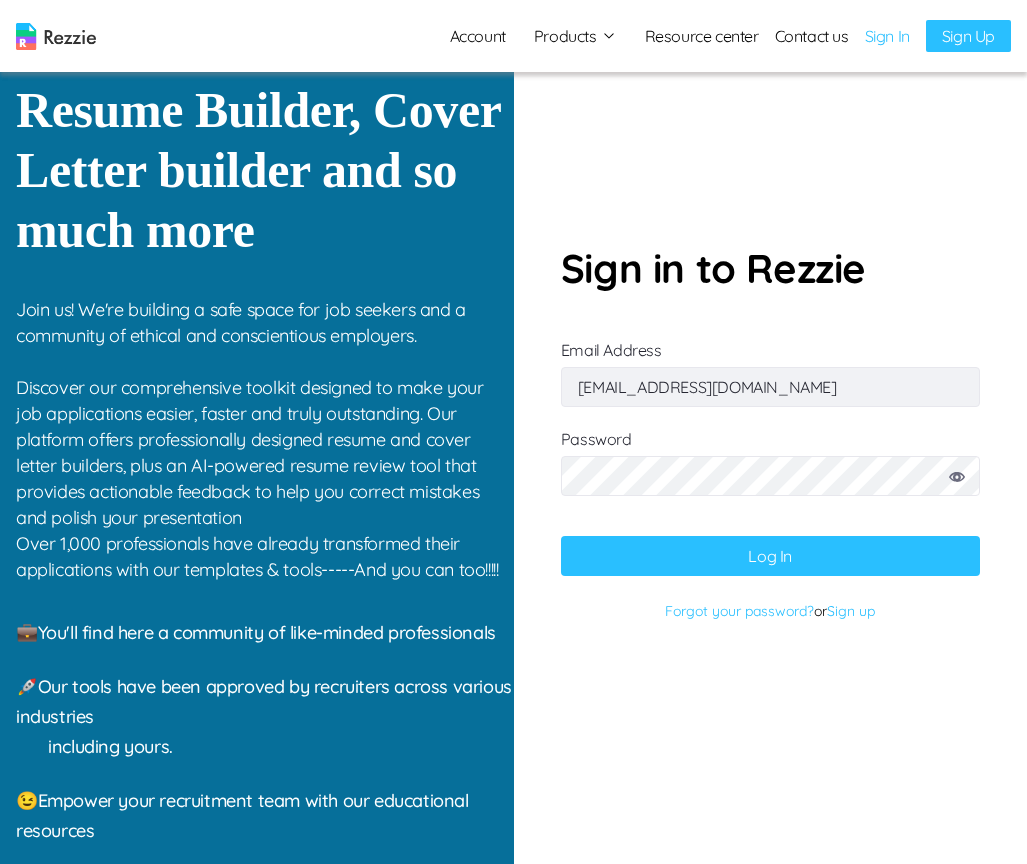 click on "simisophs+36@gmail.com" at bounding box center (770, 387) 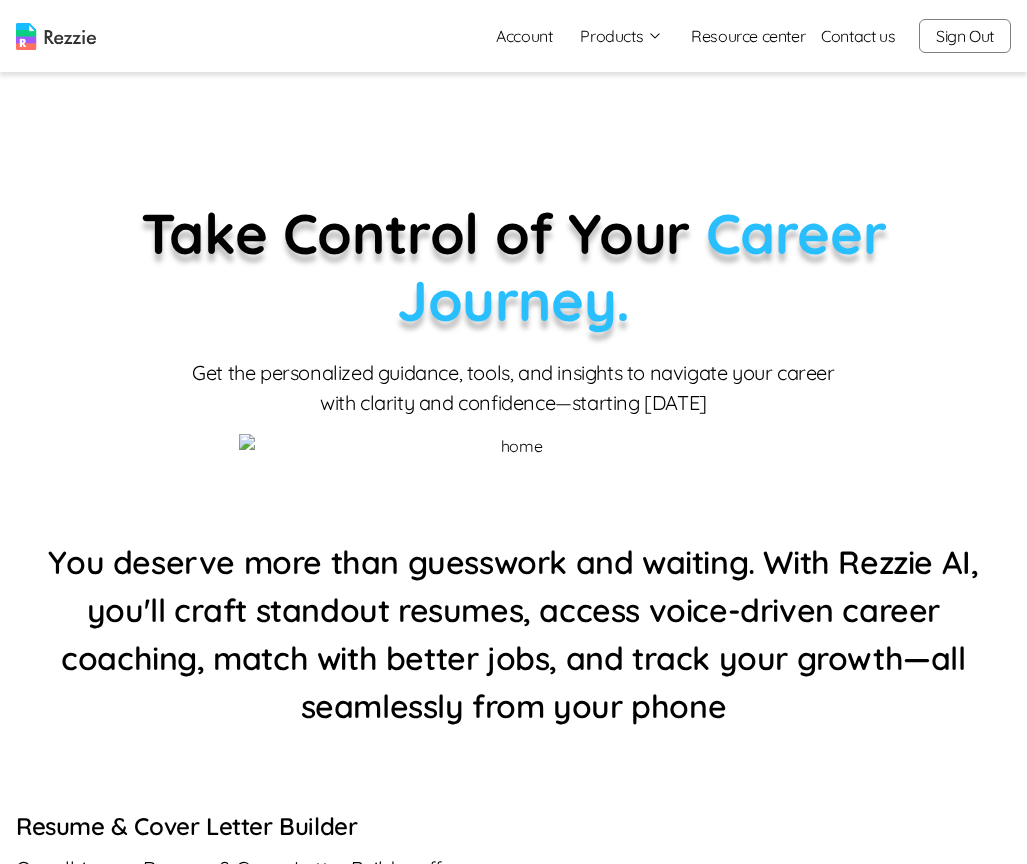 click on "Account" at bounding box center [524, 36] 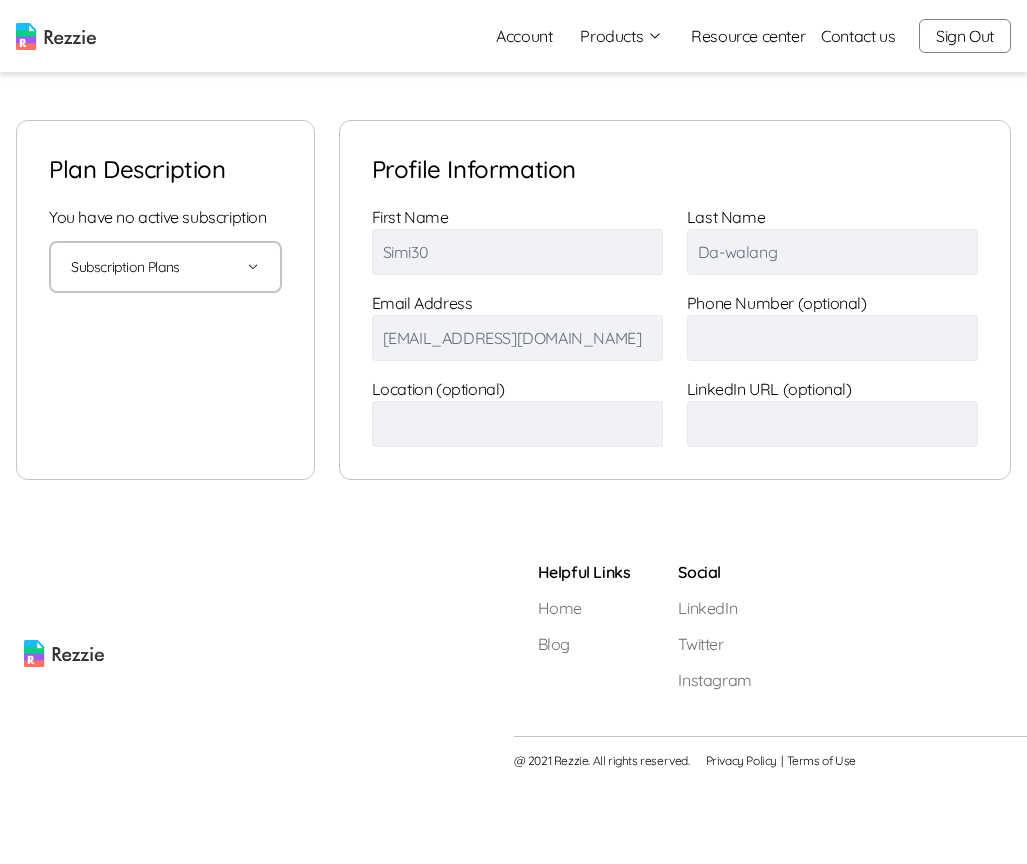 click on "Subscription Plans" at bounding box center [165, 267] 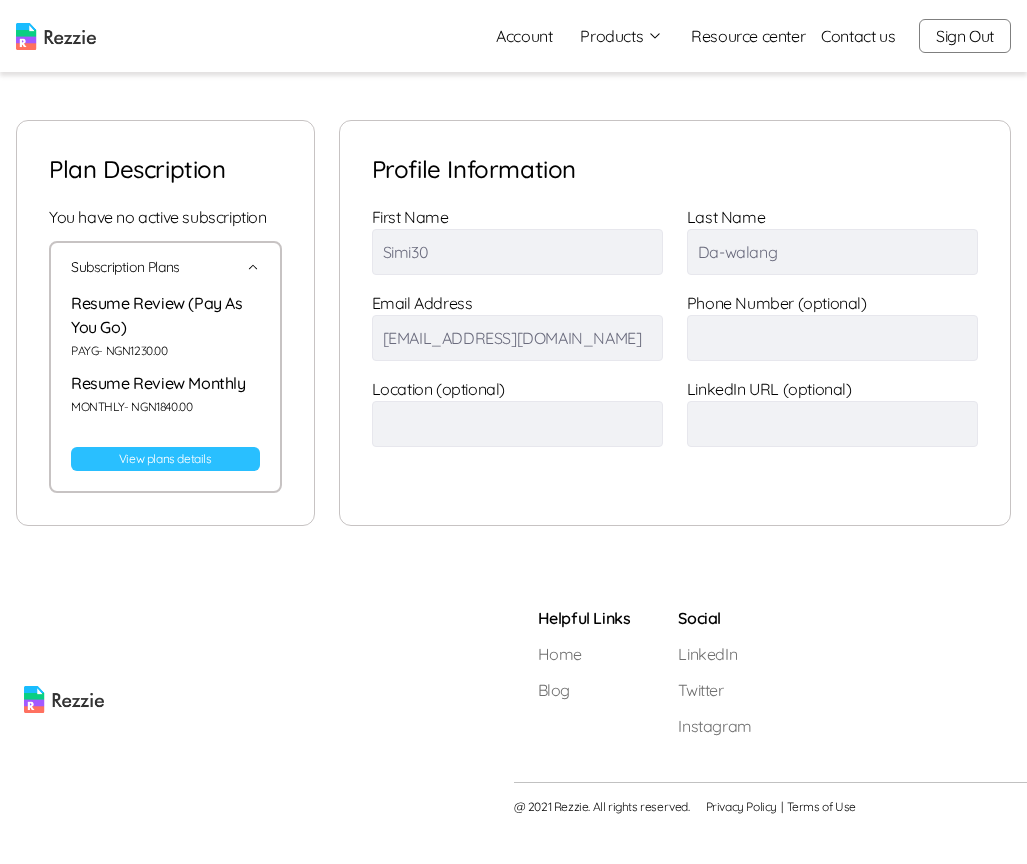 click on "View plans details" at bounding box center [165, 459] 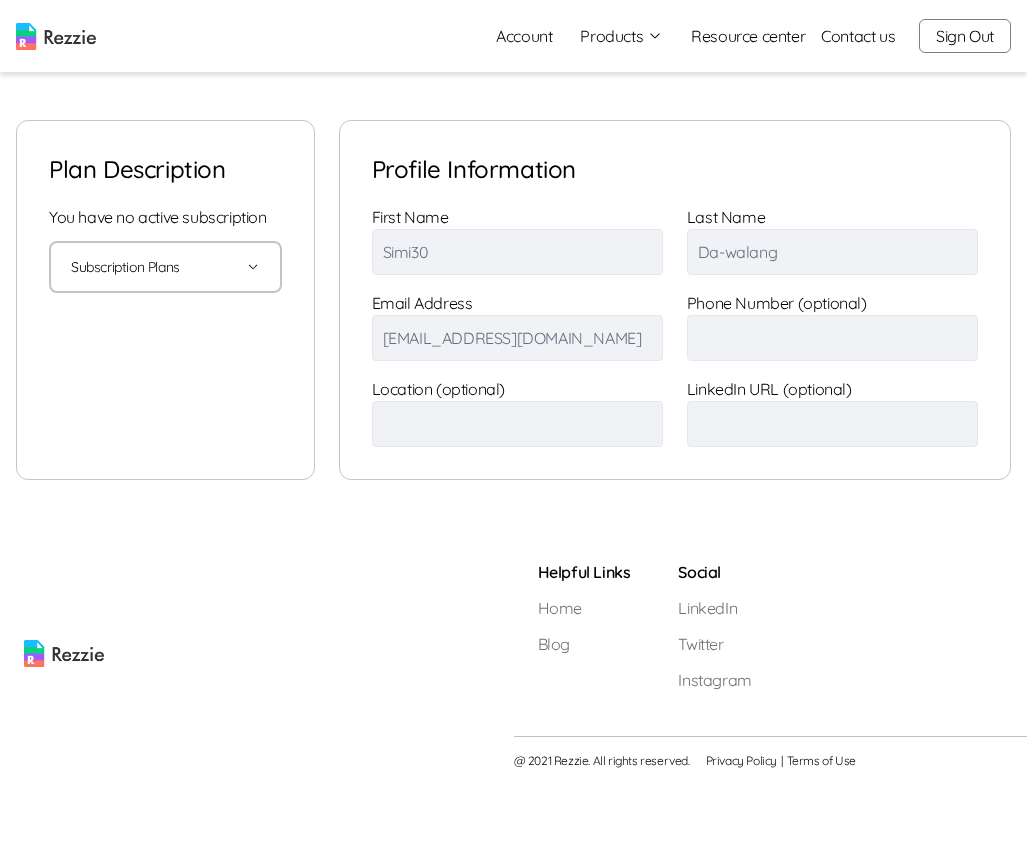 click on "Subscription Plans" at bounding box center (165, 267) 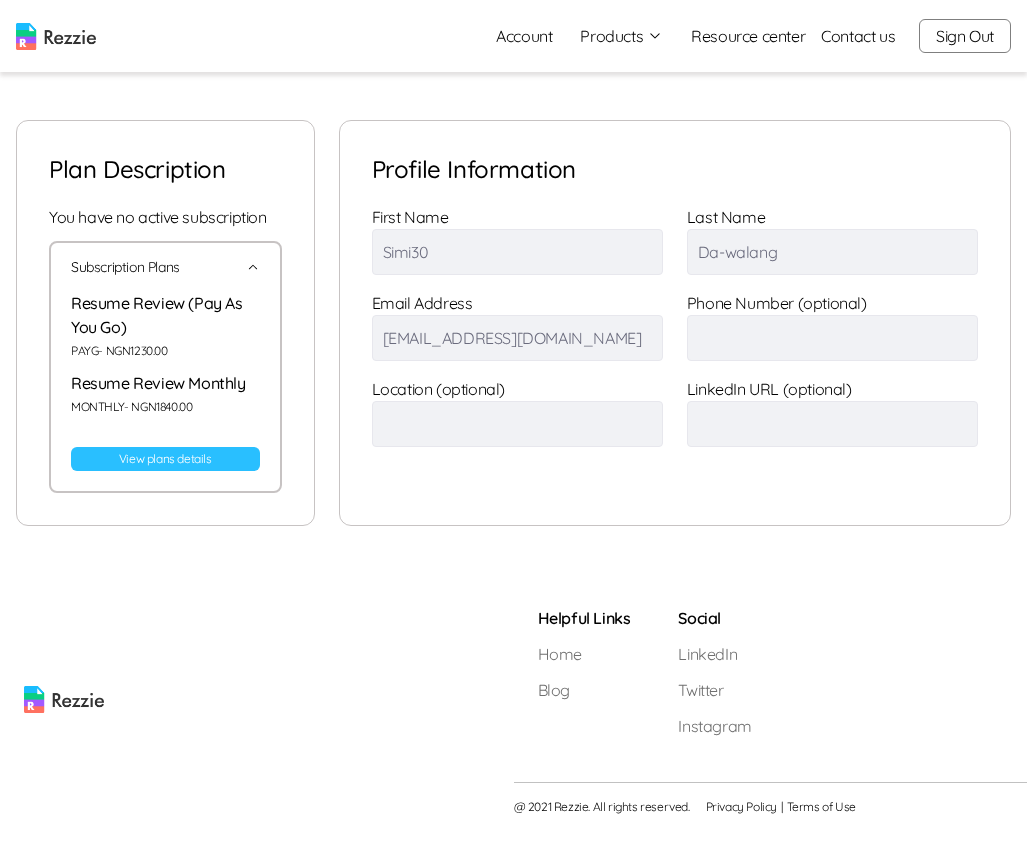 click on "Subscription Plans" at bounding box center [165, 267] 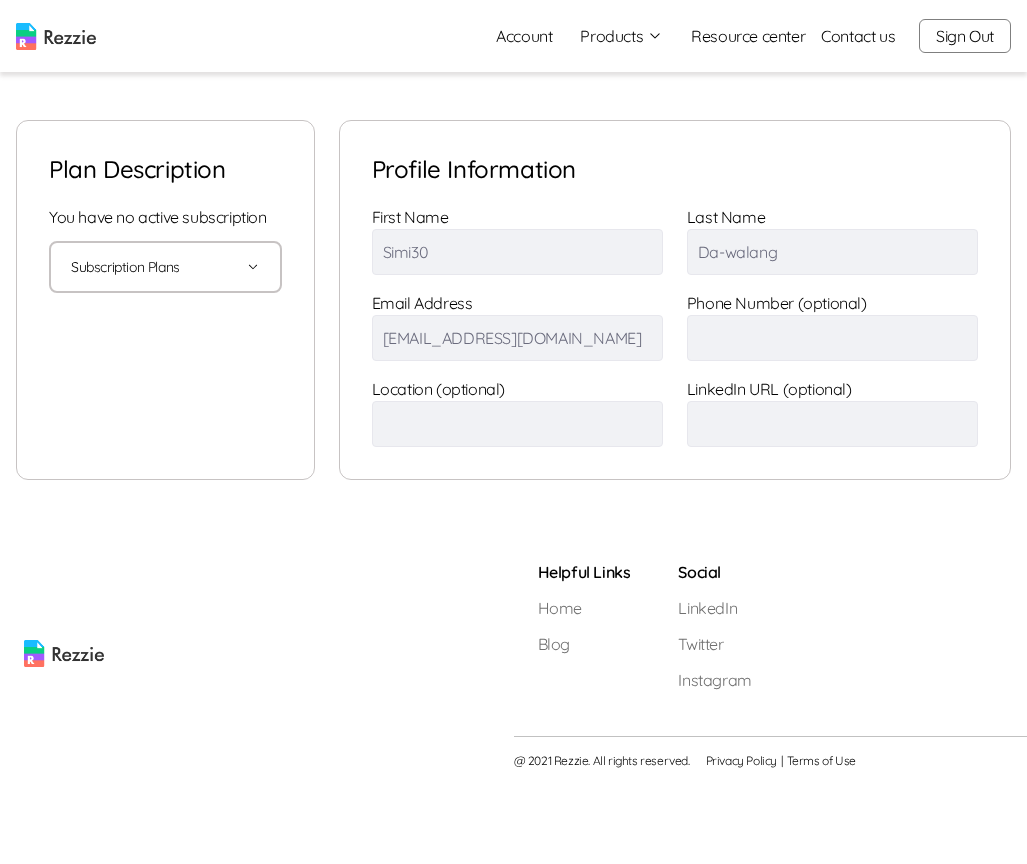 click on "Subscription Plans" at bounding box center (165, 267) 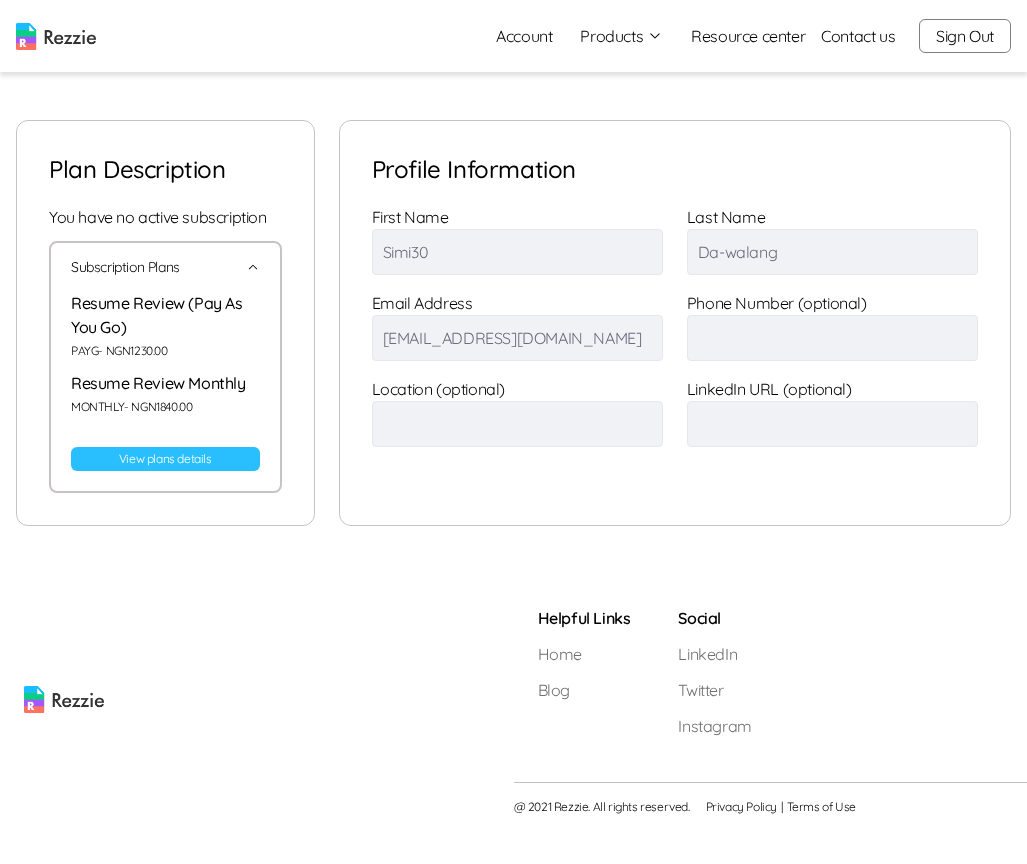 click on "Subscription Plans" at bounding box center (165, 267) 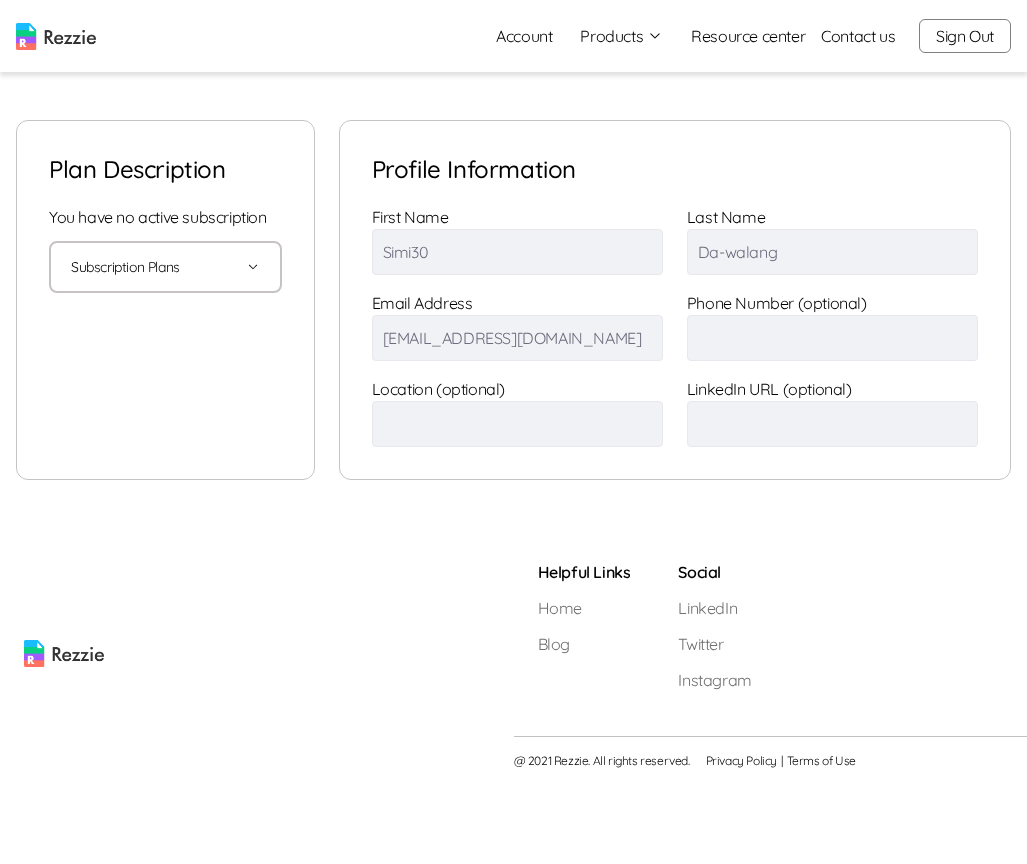 click on "Subscription Plans" at bounding box center (165, 267) 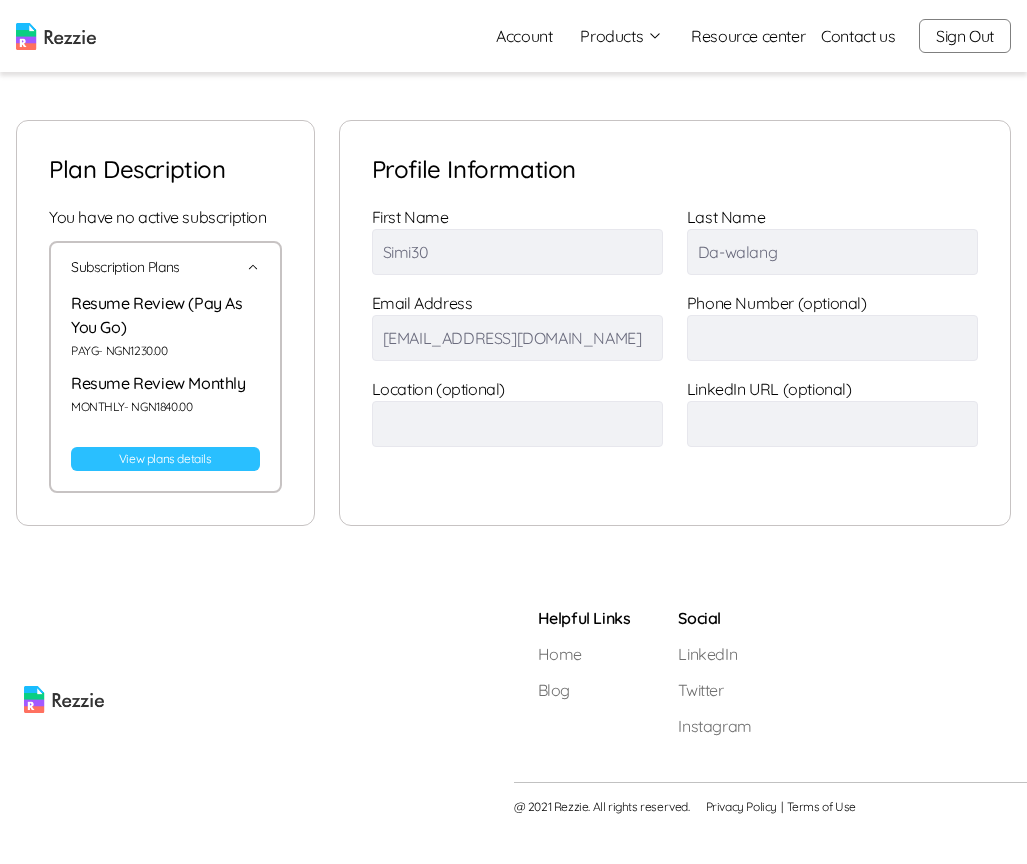 click on "View plans details" at bounding box center [165, 459] 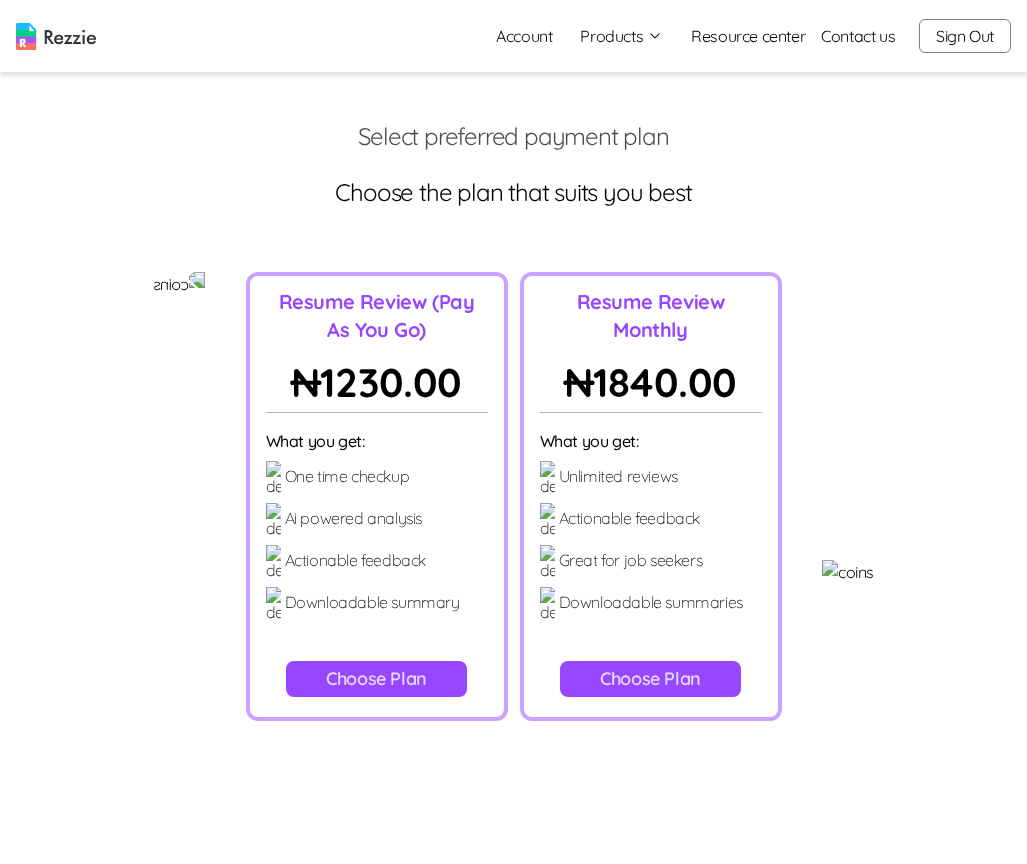 click on "Choose Plan" at bounding box center (376, 679) 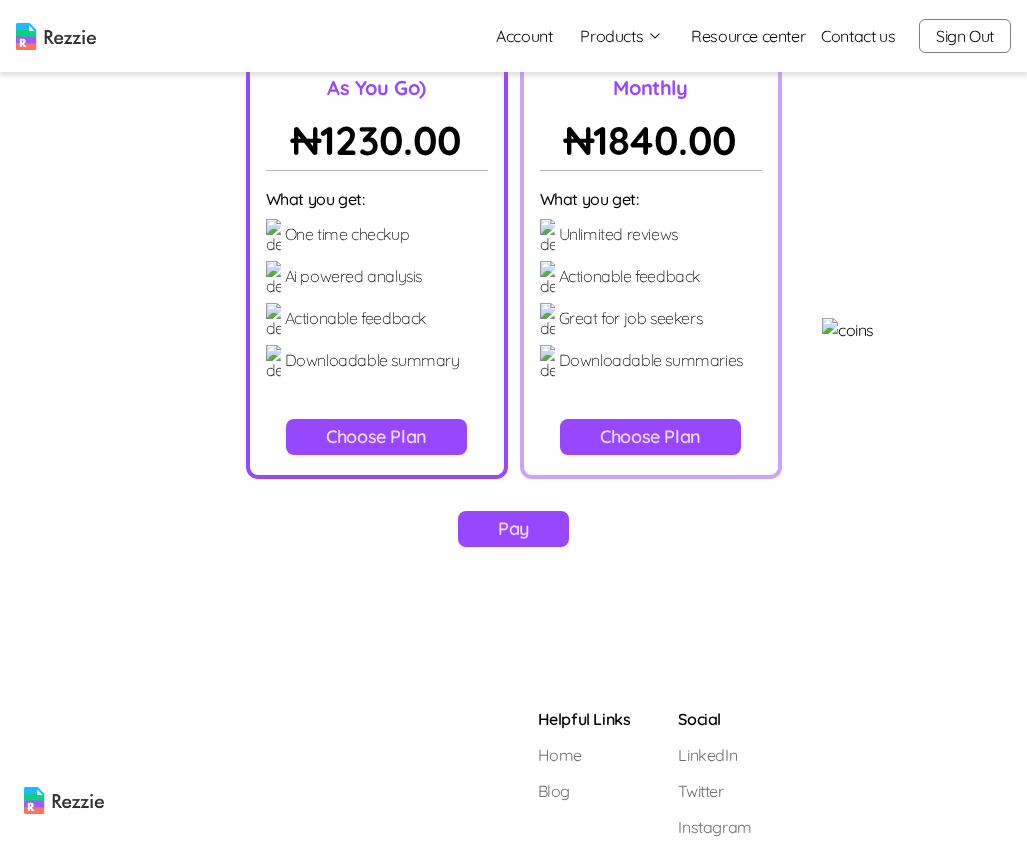 scroll, scrollTop: 253, scrollLeft: 0, axis: vertical 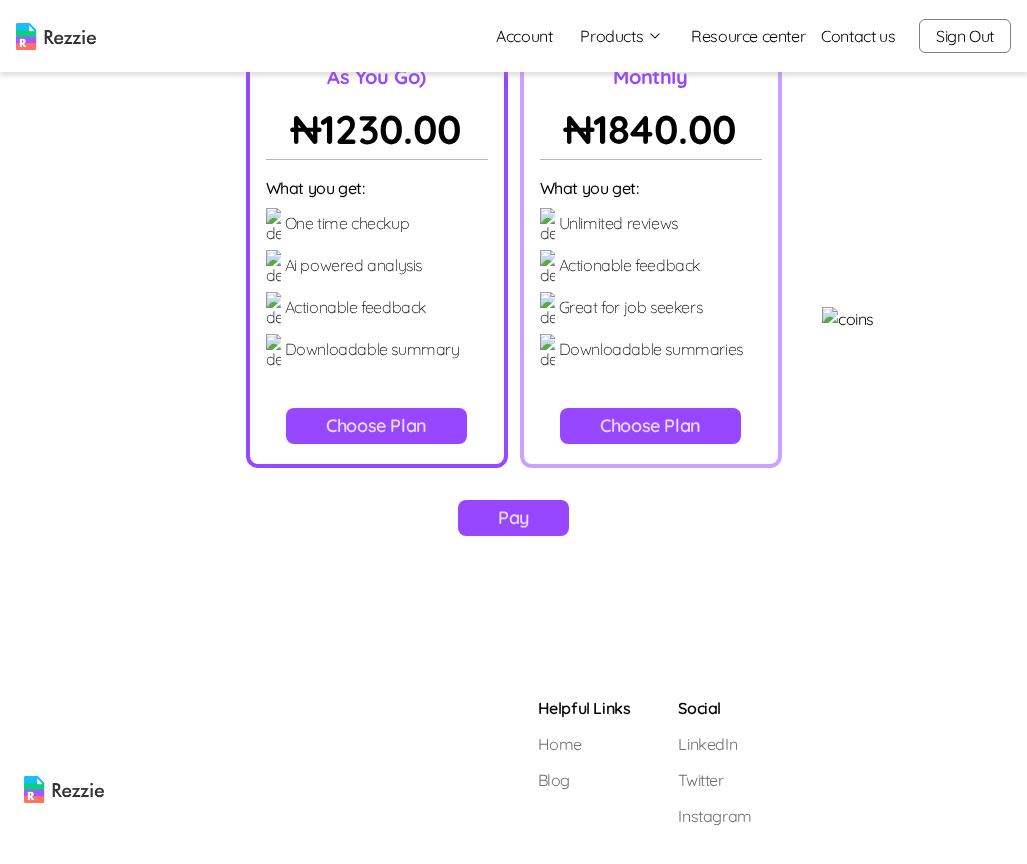 click on "Pay" at bounding box center [513, 518] 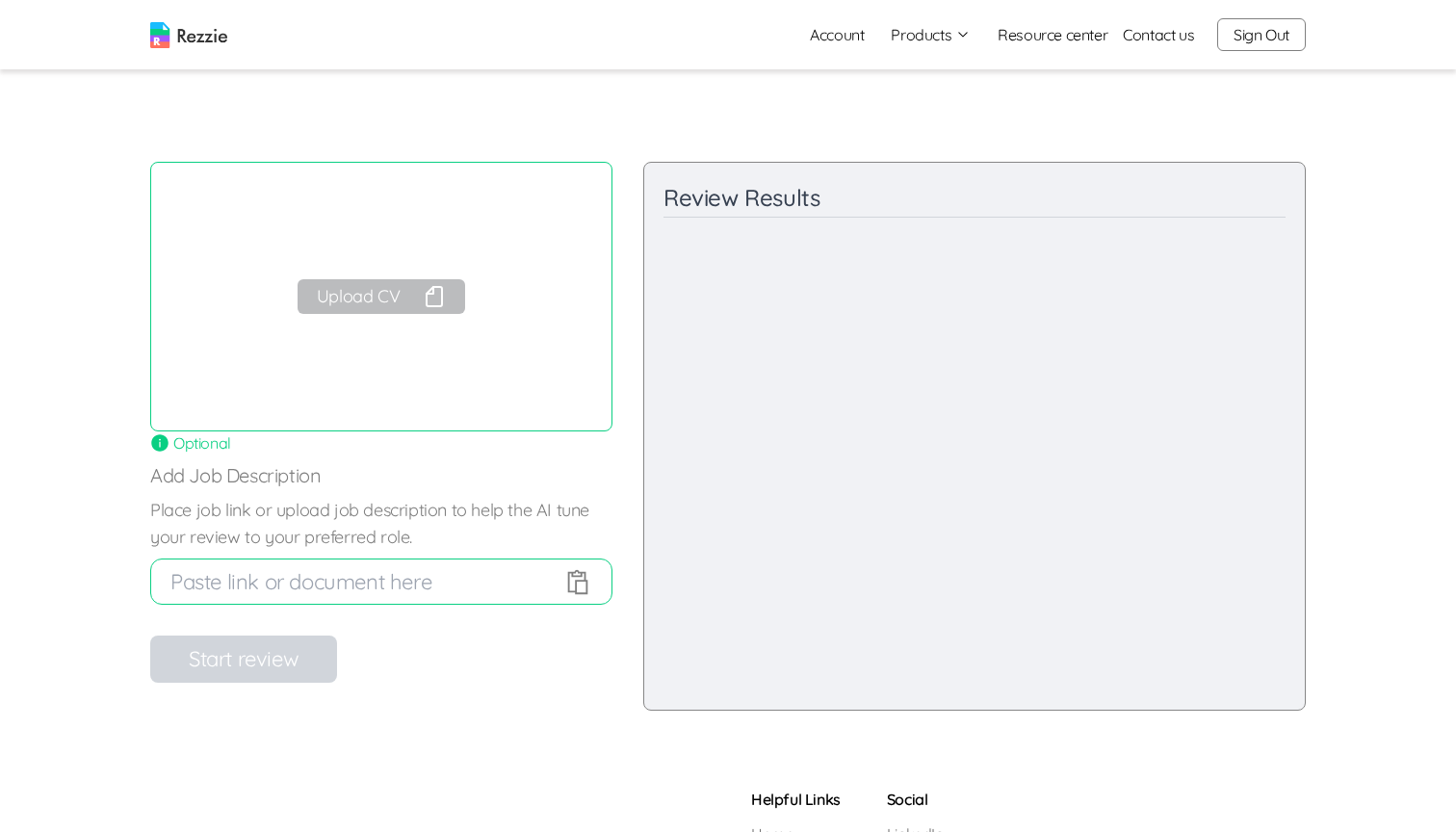 scroll, scrollTop: 0, scrollLeft: 0, axis: both 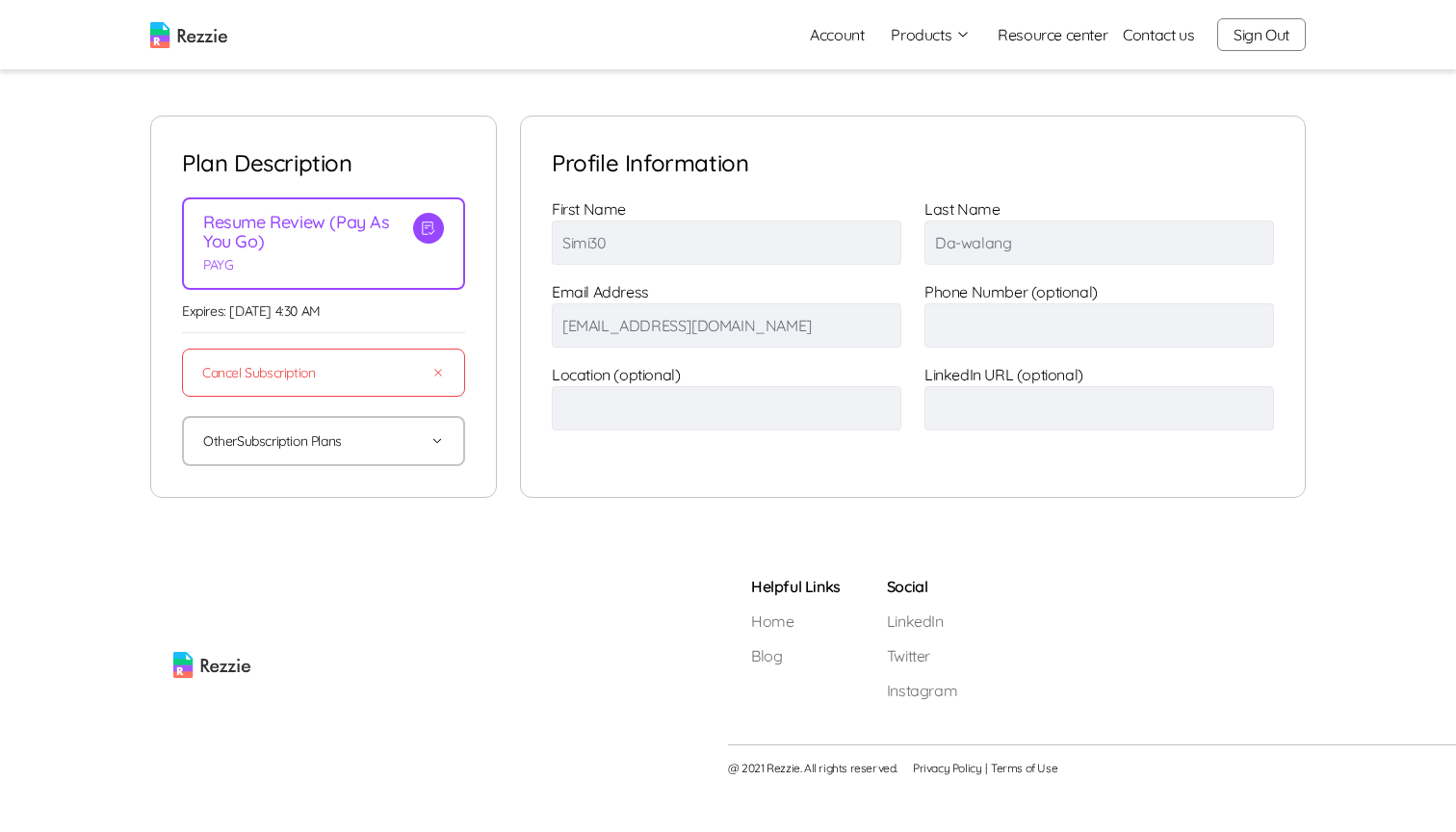 click on "Cancel Subscription" at bounding box center (324, 373) 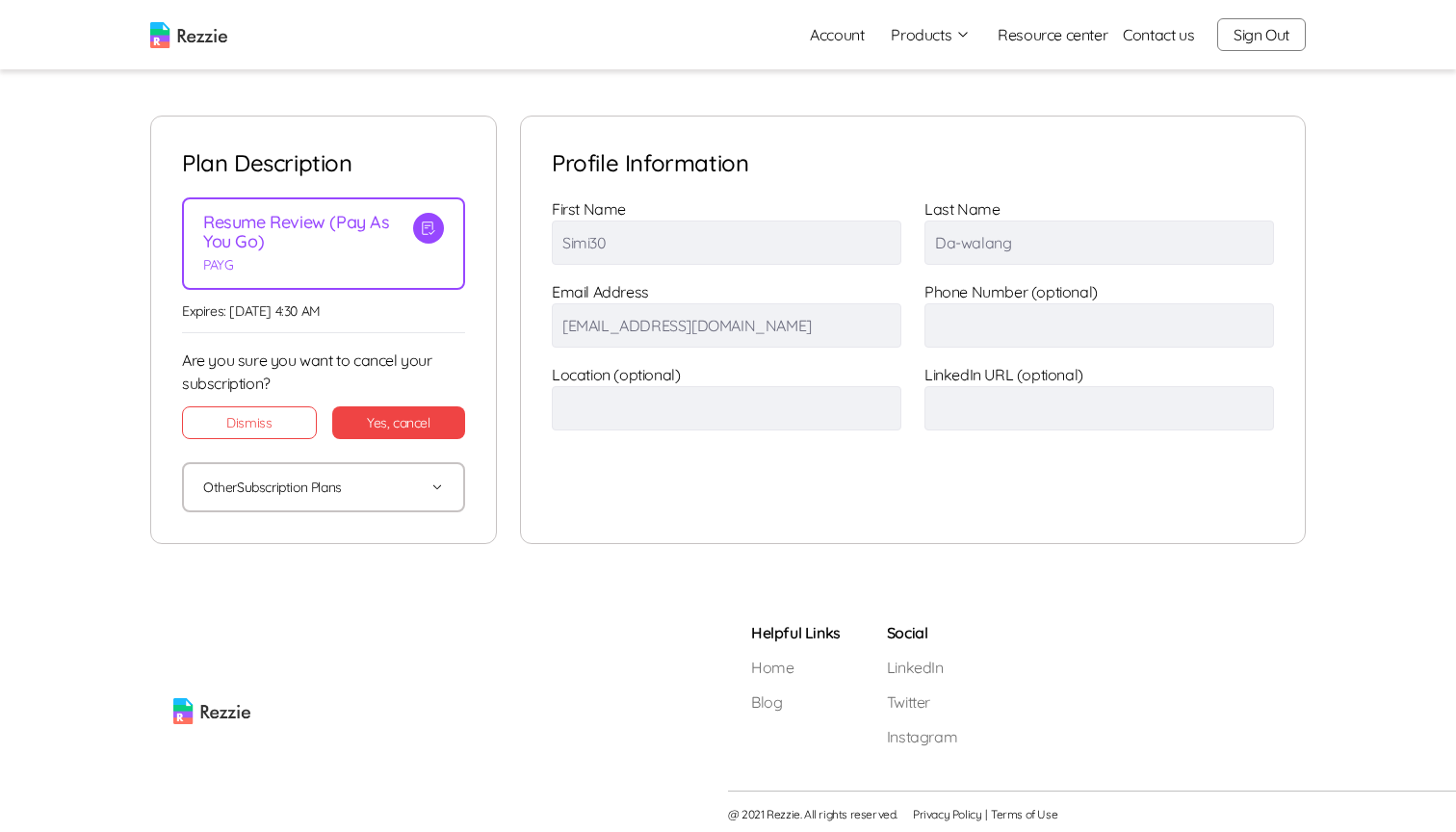 click on "Yes, cancel" at bounding box center [399, 423] 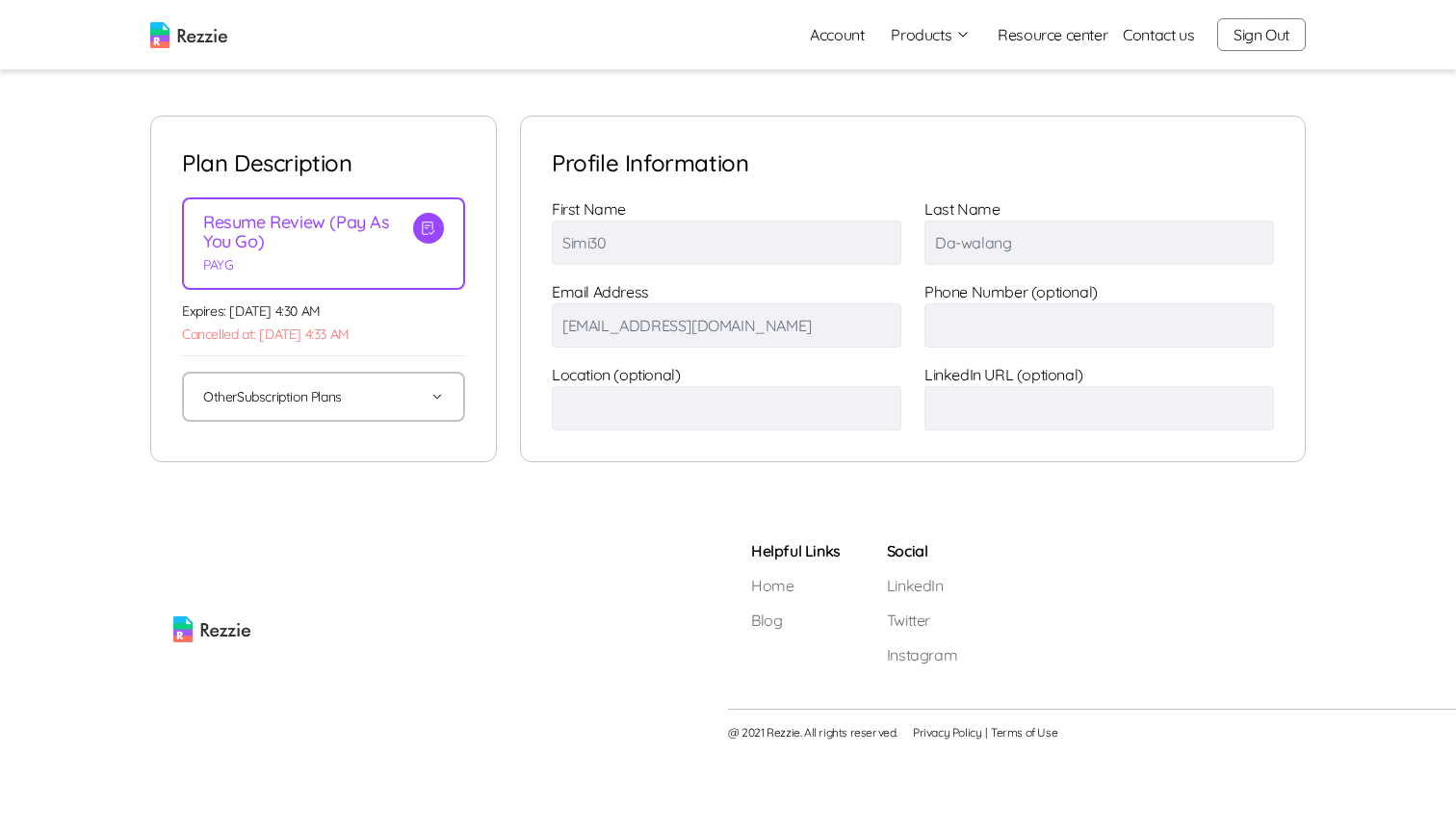 click on "Other  Subscription Plans" at bounding box center (324, 397) 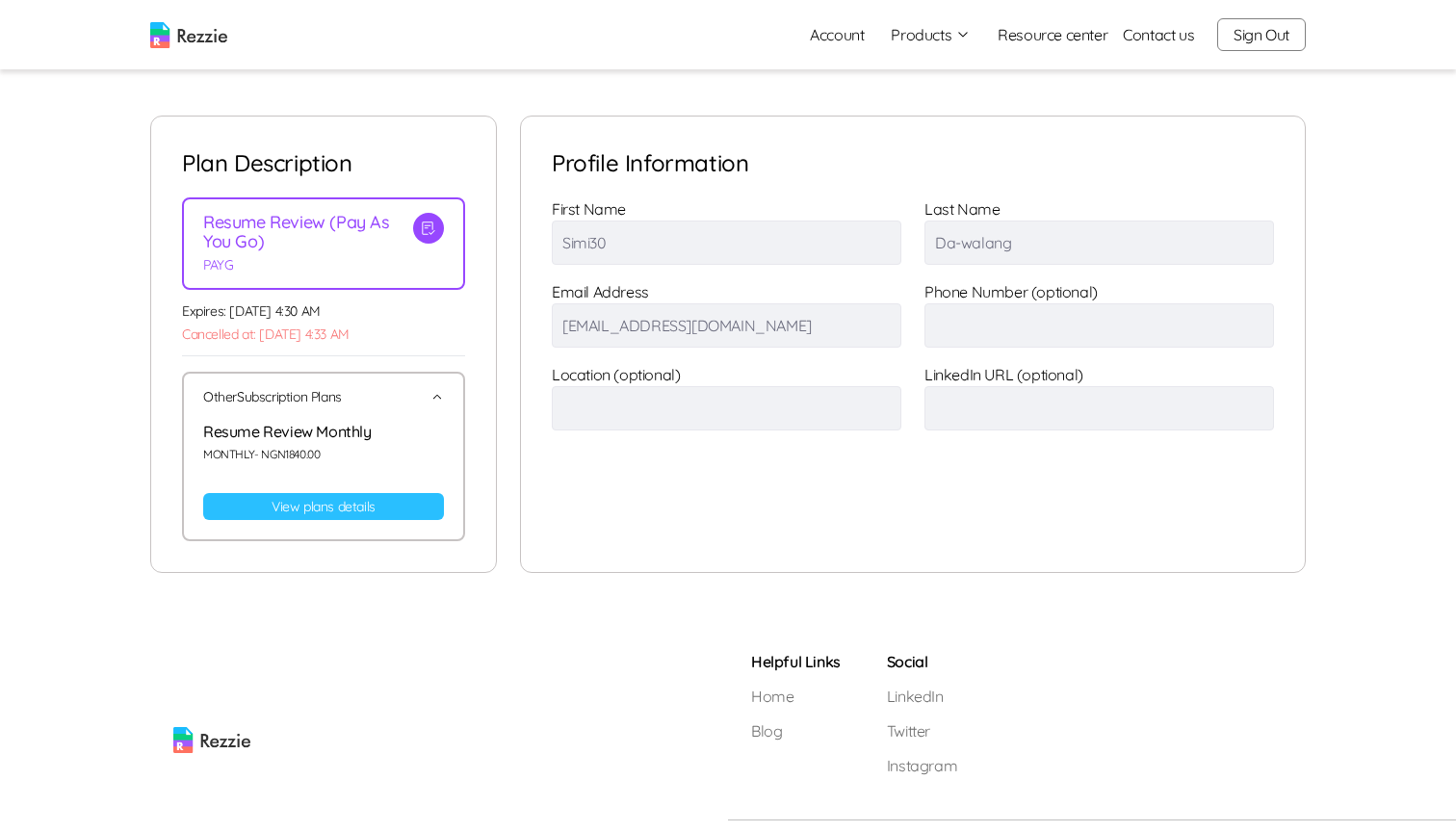 scroll, scrollTop: 2, scrollLeft: 0, axis: vertical 